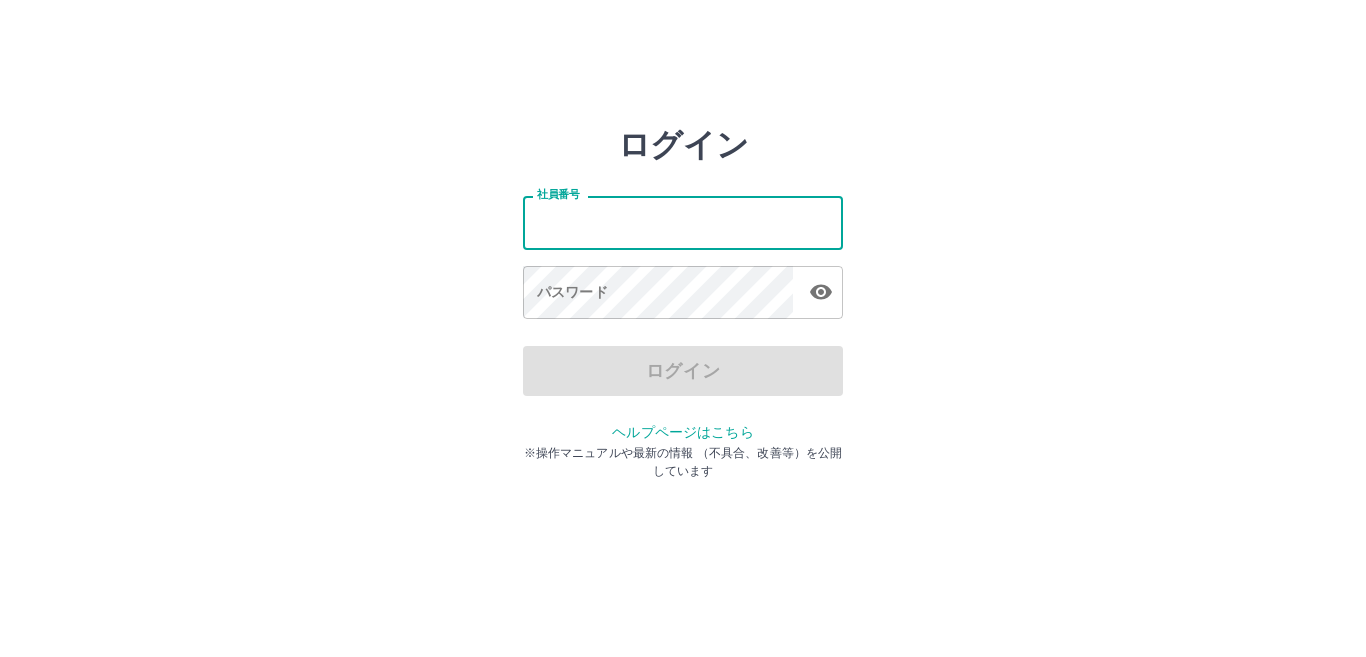 scroll, scrollTop: 0, scrollLeft: 0, axis: both 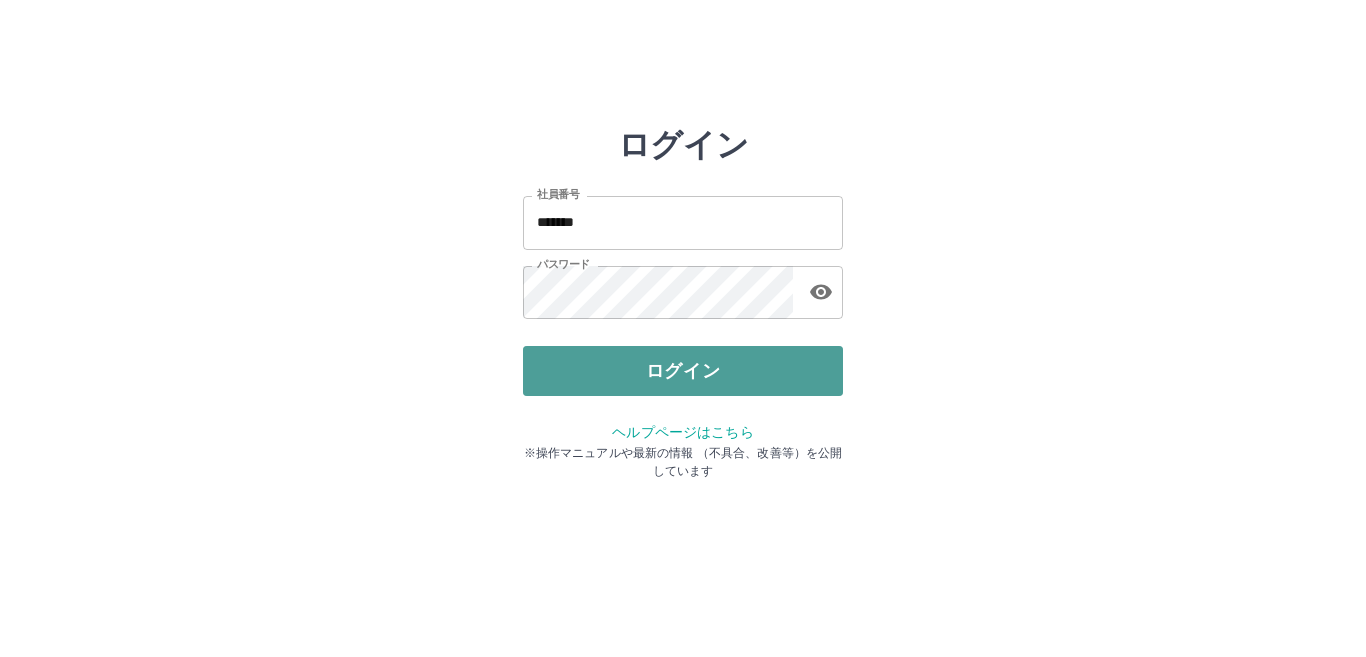 click on "ログイン" at bounding box center [683, 371] 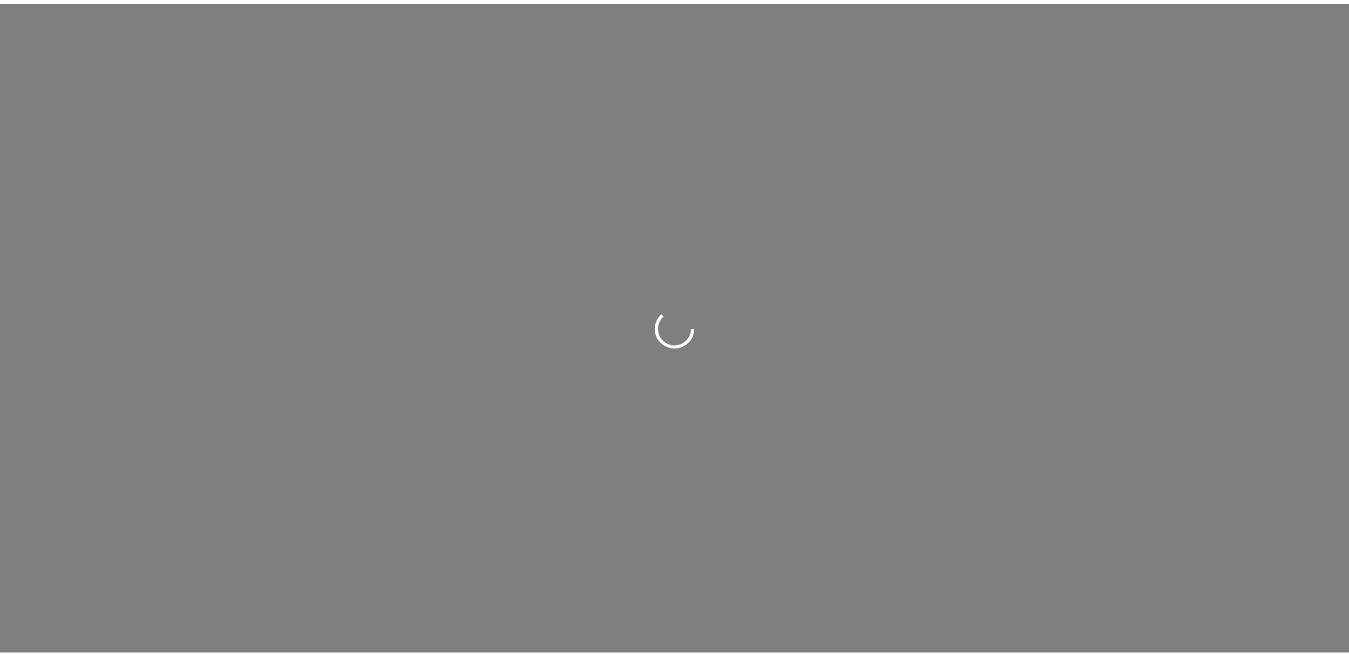 scroll, scrollTop: 0, scrollLeft: 0, axis: both 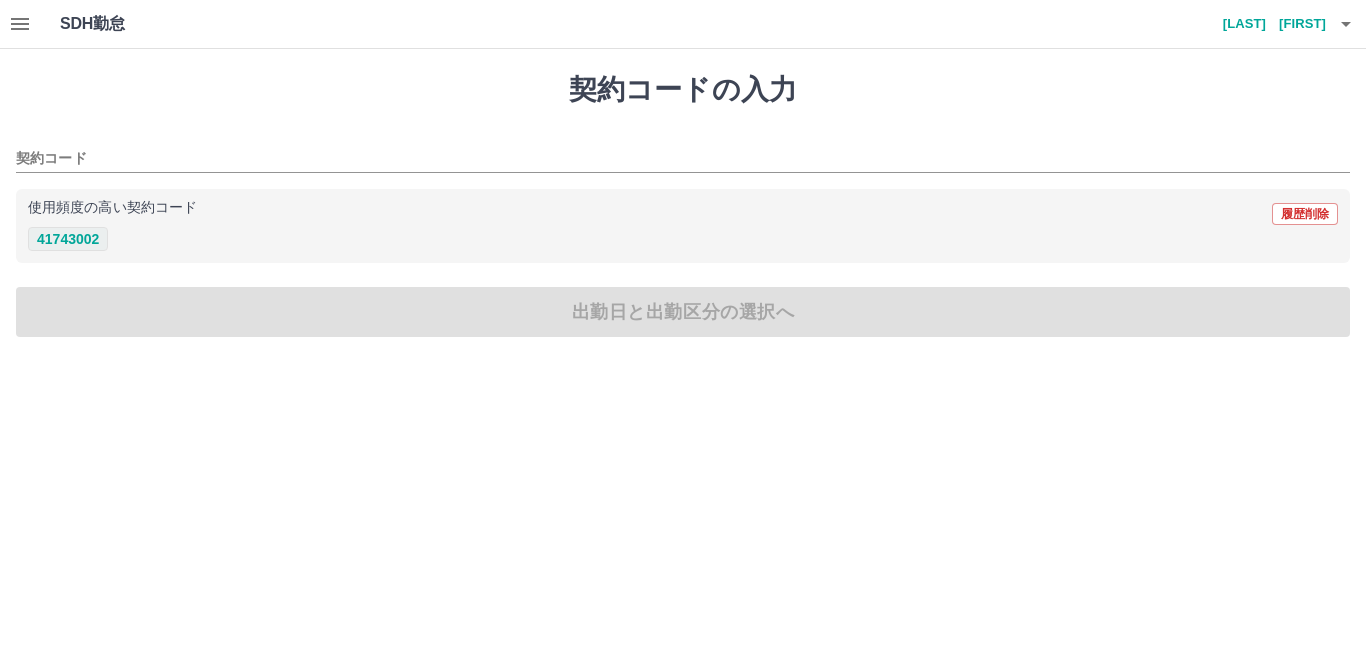 click on "41743002" at bounding box center [68, 239] 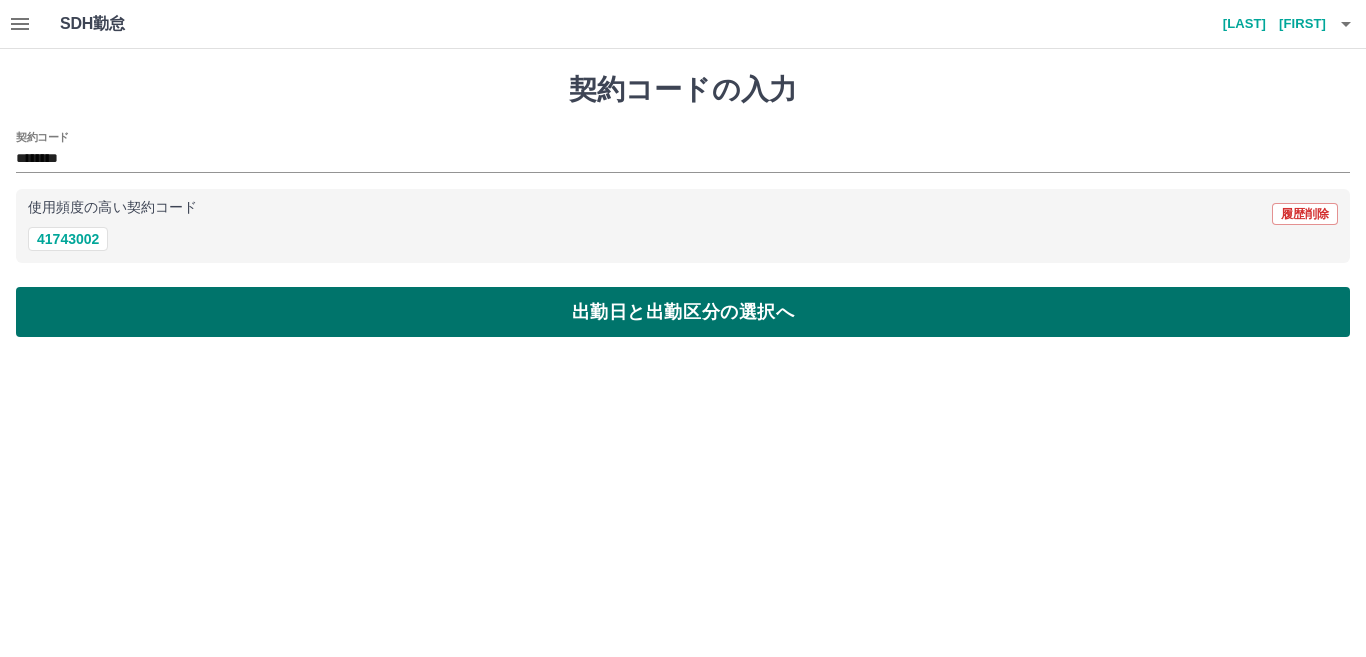 click on "出勤日と出勤区分の選択へ" at bounding box center (683, 312) 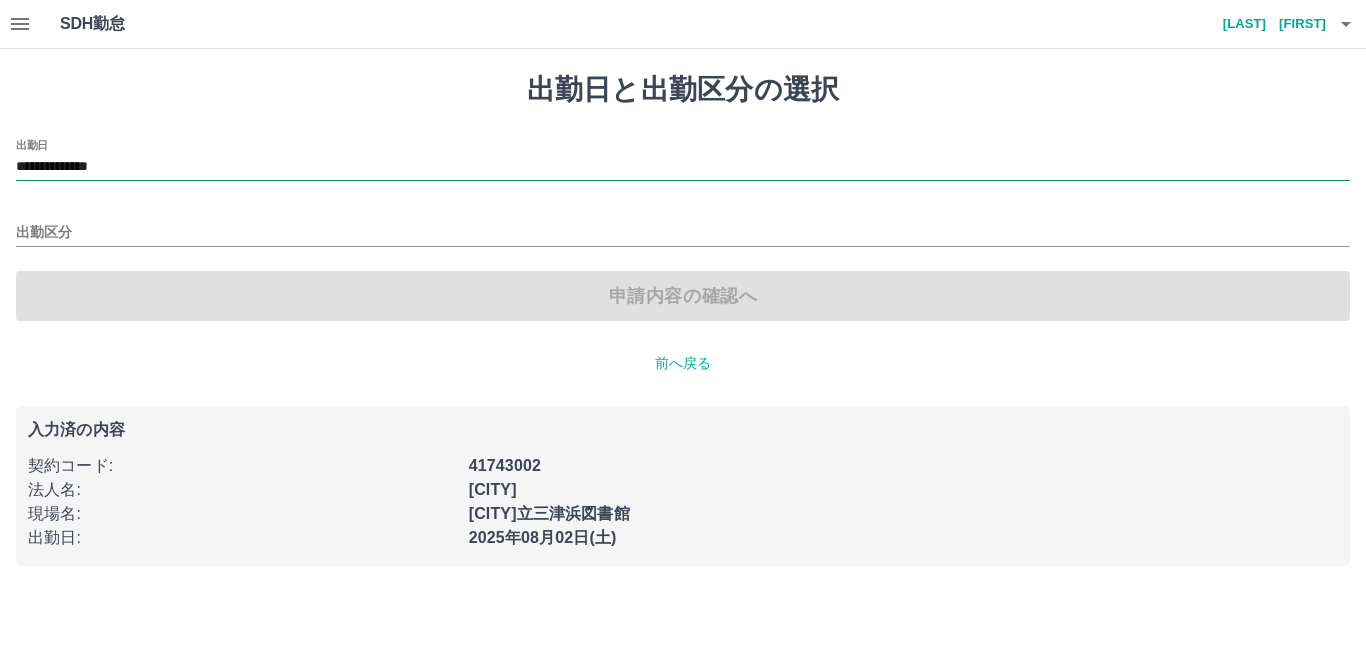 click on "**********" at bounding box center (683, 167) 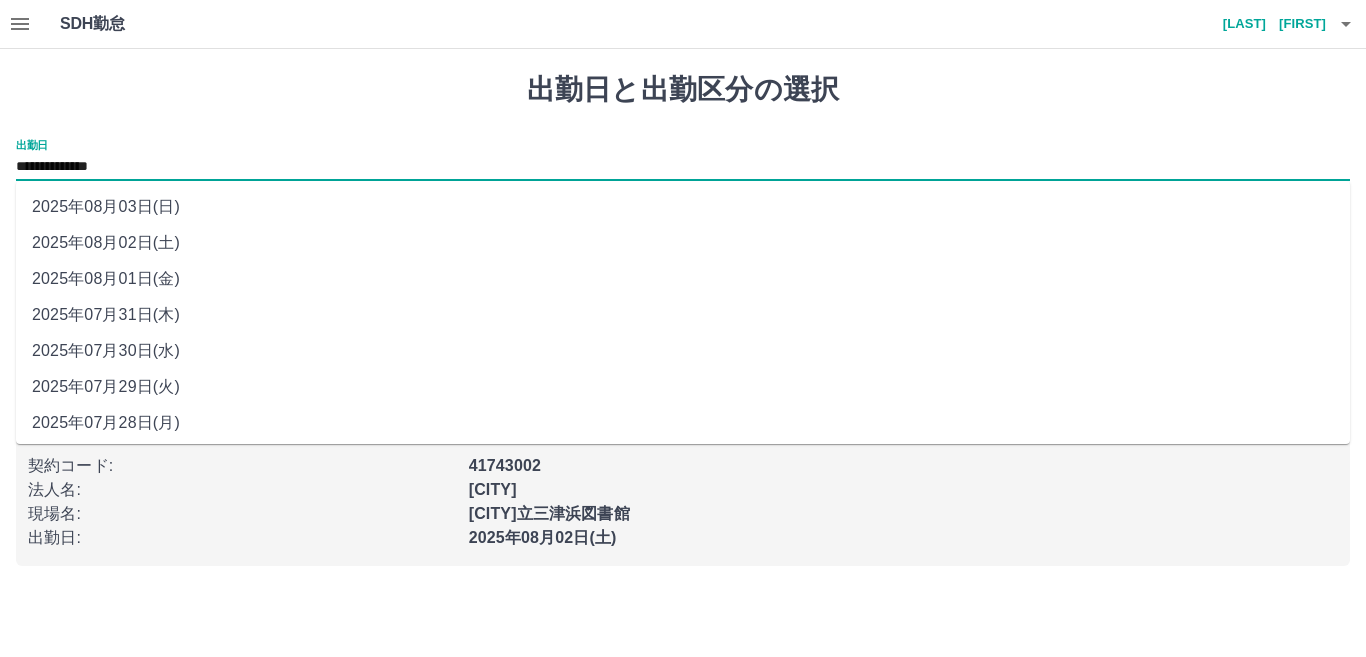 click on "2025年08月01日(金)" at bounding box center (683, 279) 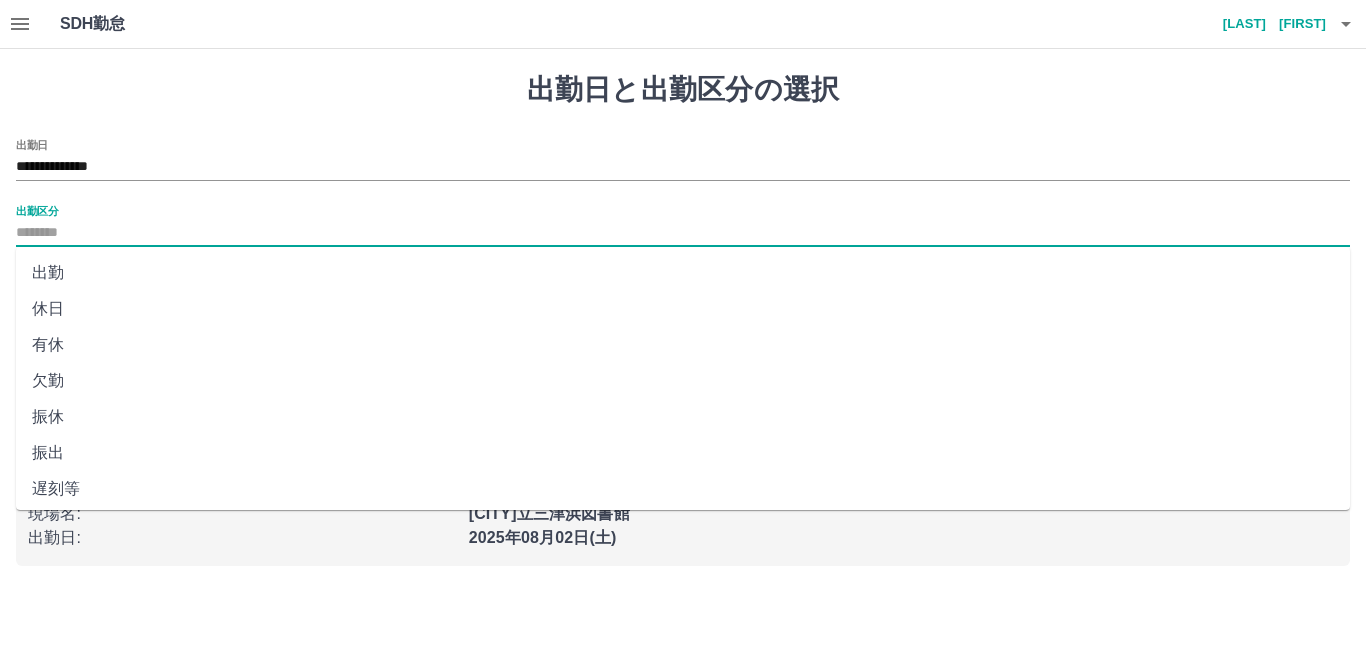 click on "出勤区分" at bounding box center [683, 233] 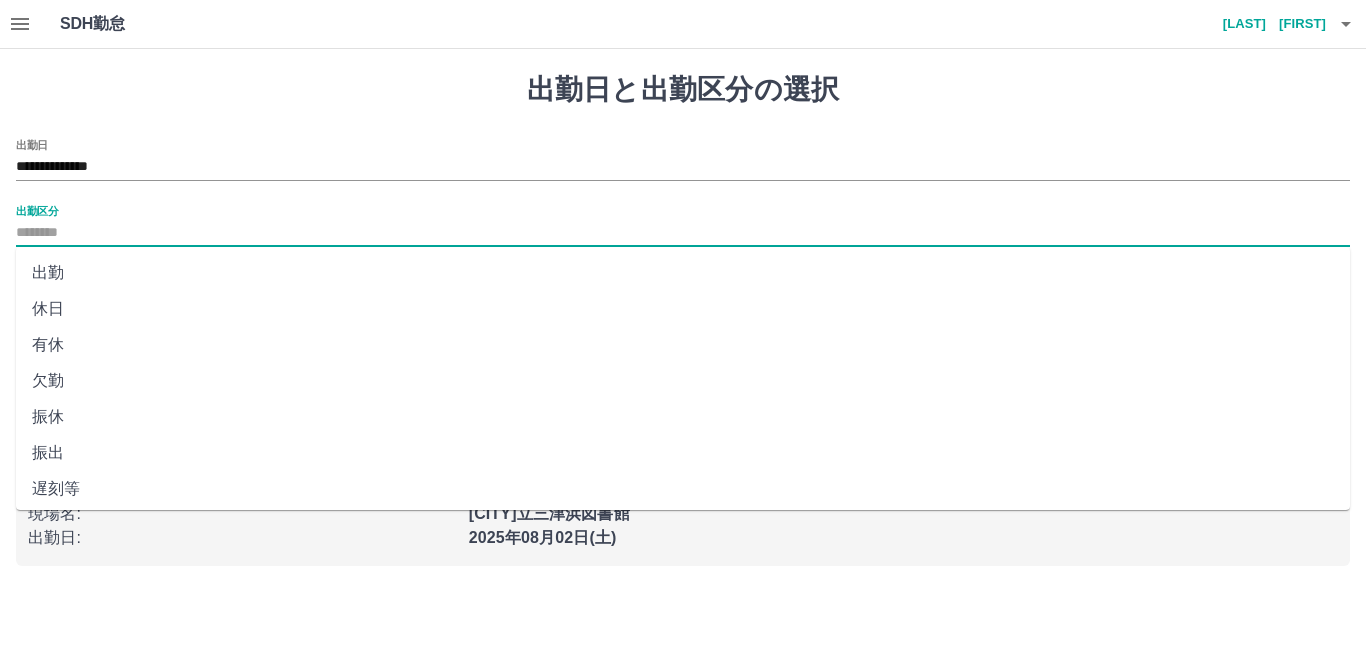 click on "出勤" at bounding box center (683, 273) 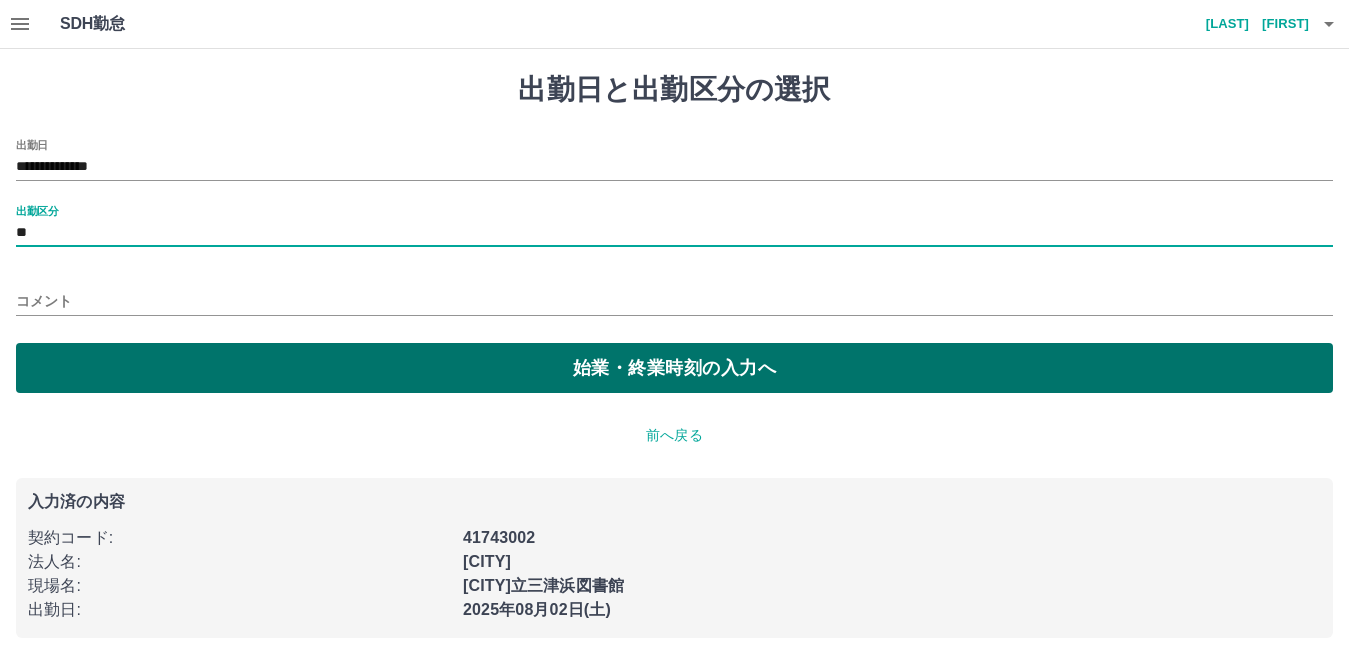 click on "始業・終業時刻の入力へ" at bounding box center [674, 368] 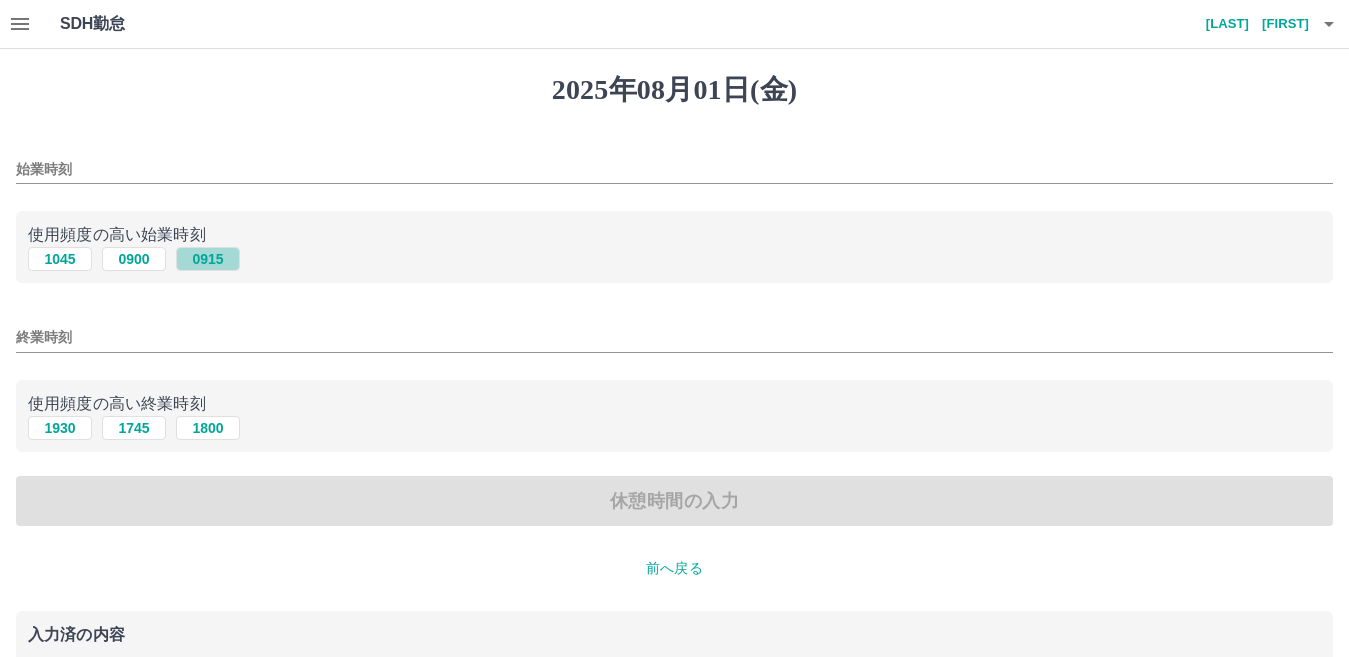 click on "0915" at bounding box center [208, 259] 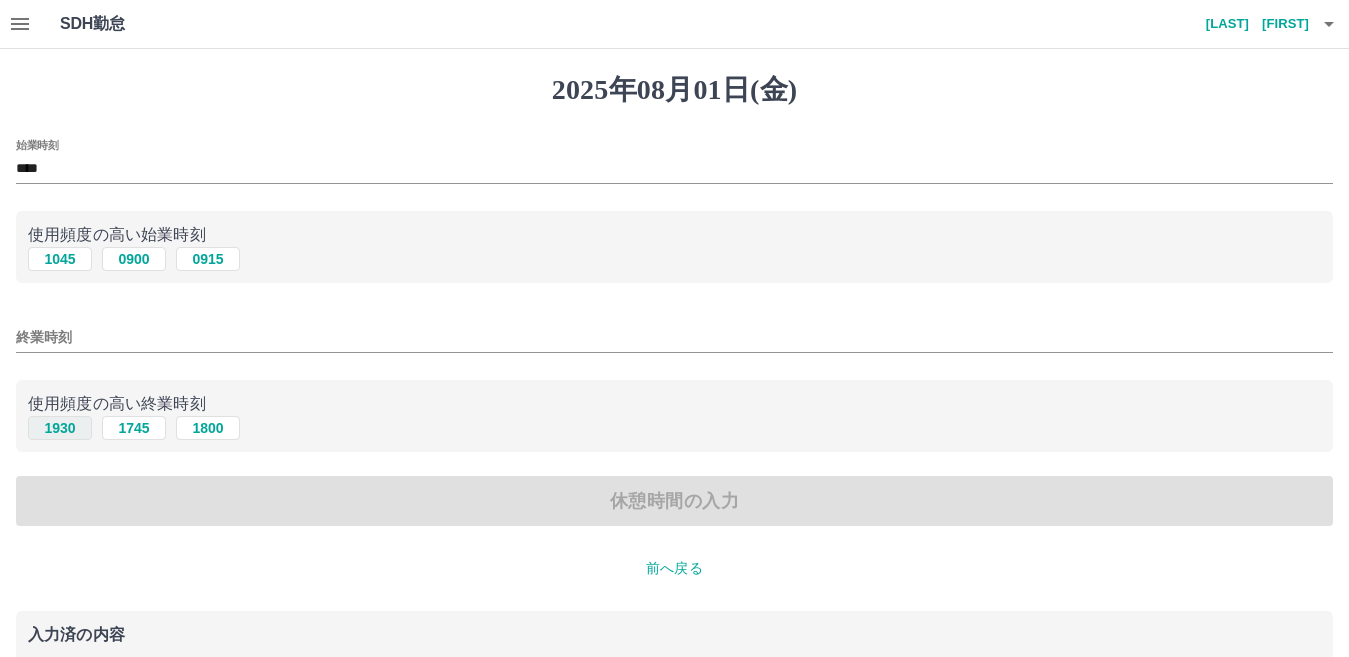 click on "1930" at bounding box center [60, 428] 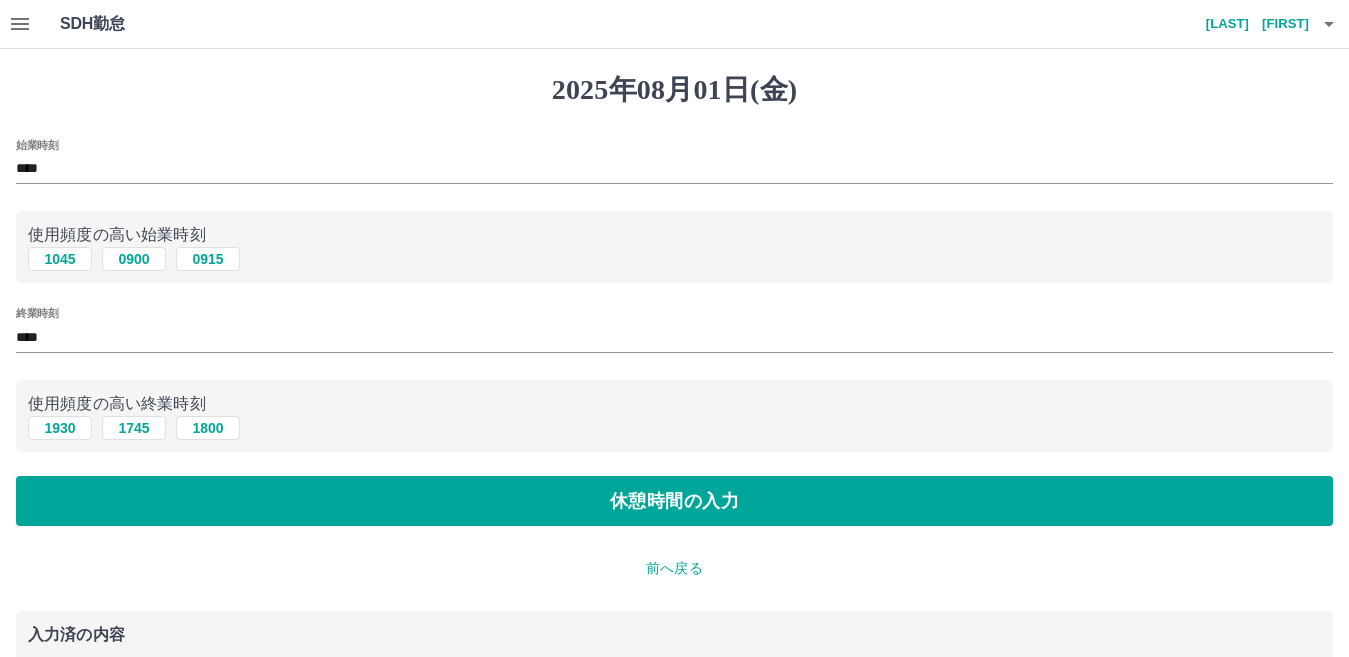click on "****" at bounding box center (674, 337) 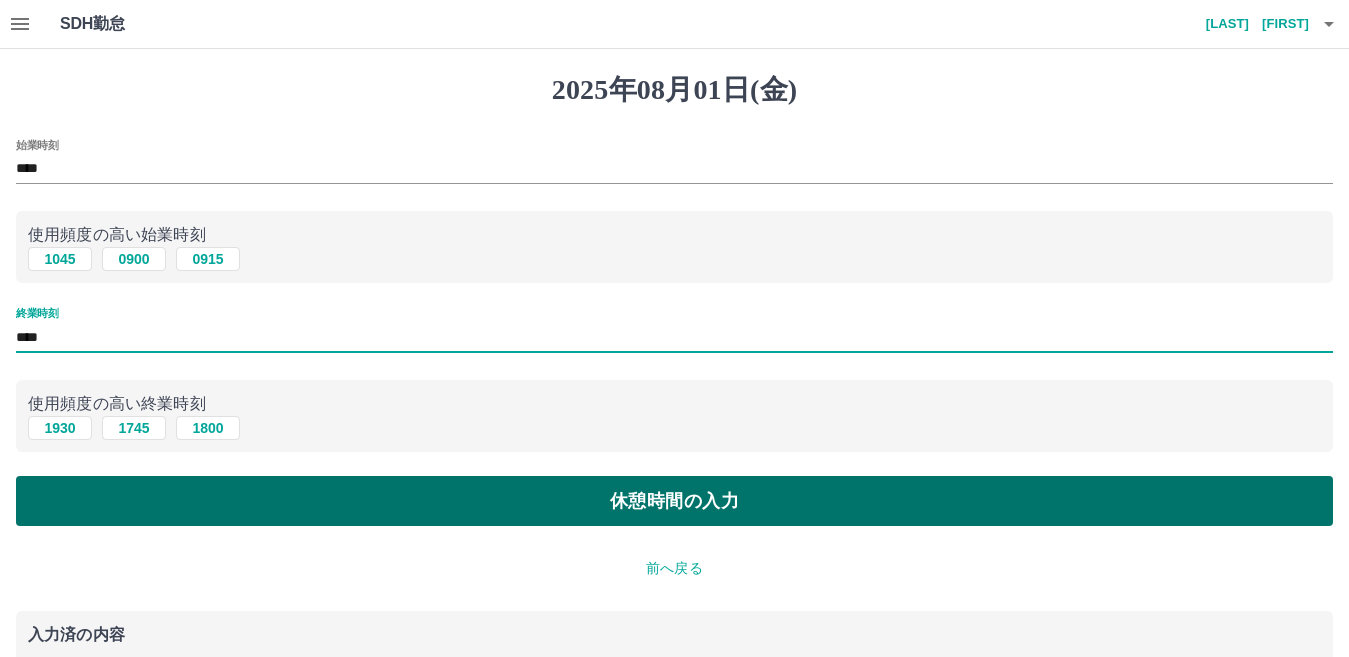 type on "****" 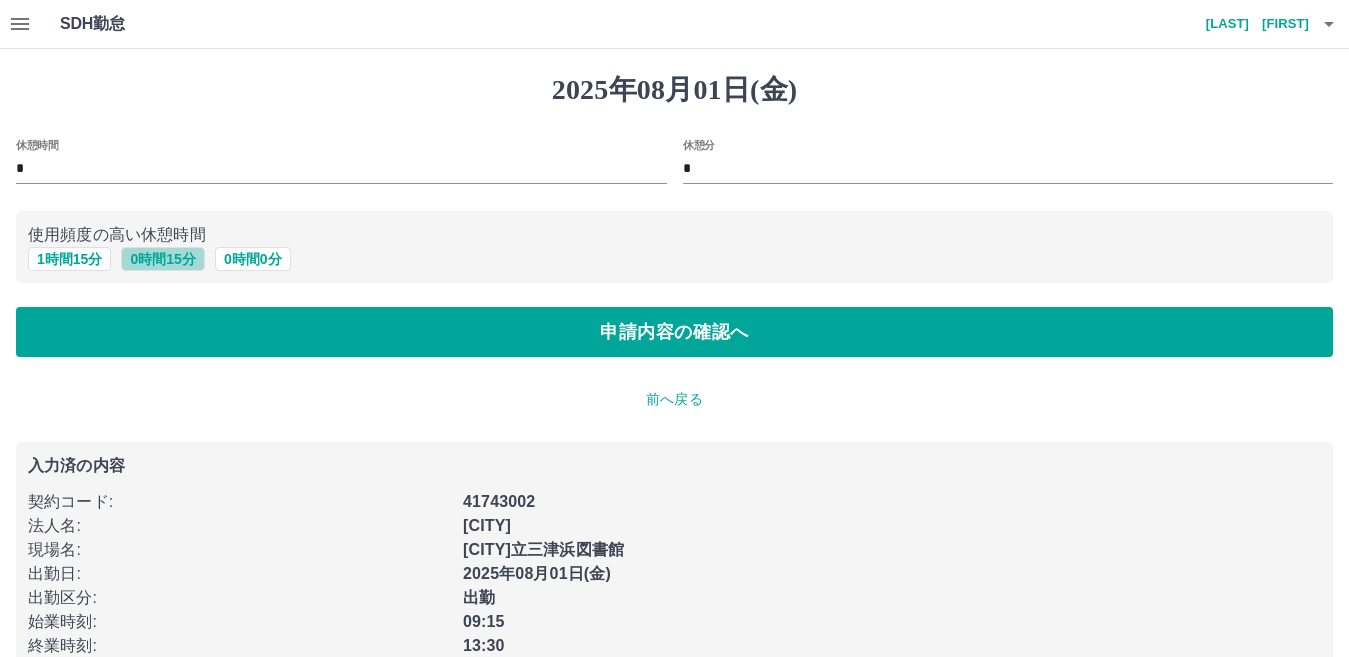 click on "0 時間 15 分" at bounding box center [162, 259] 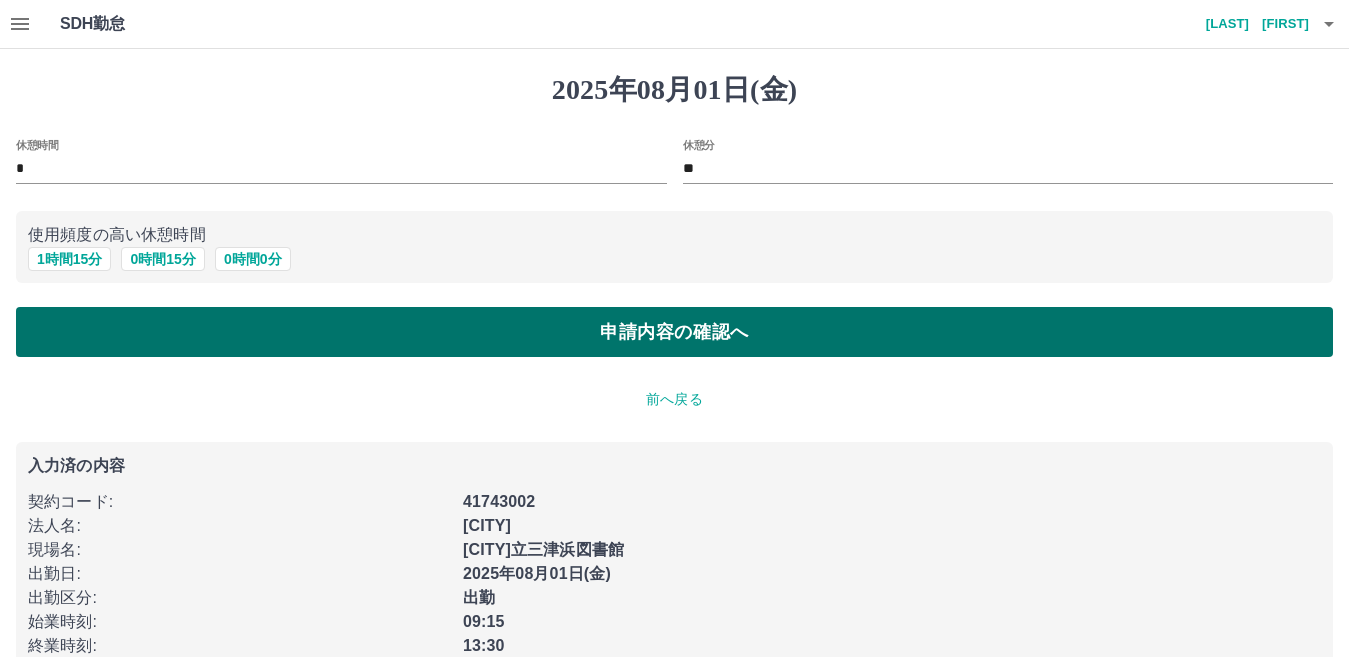 click on "申請内容の確認へ" at bounding box center [674, 332] 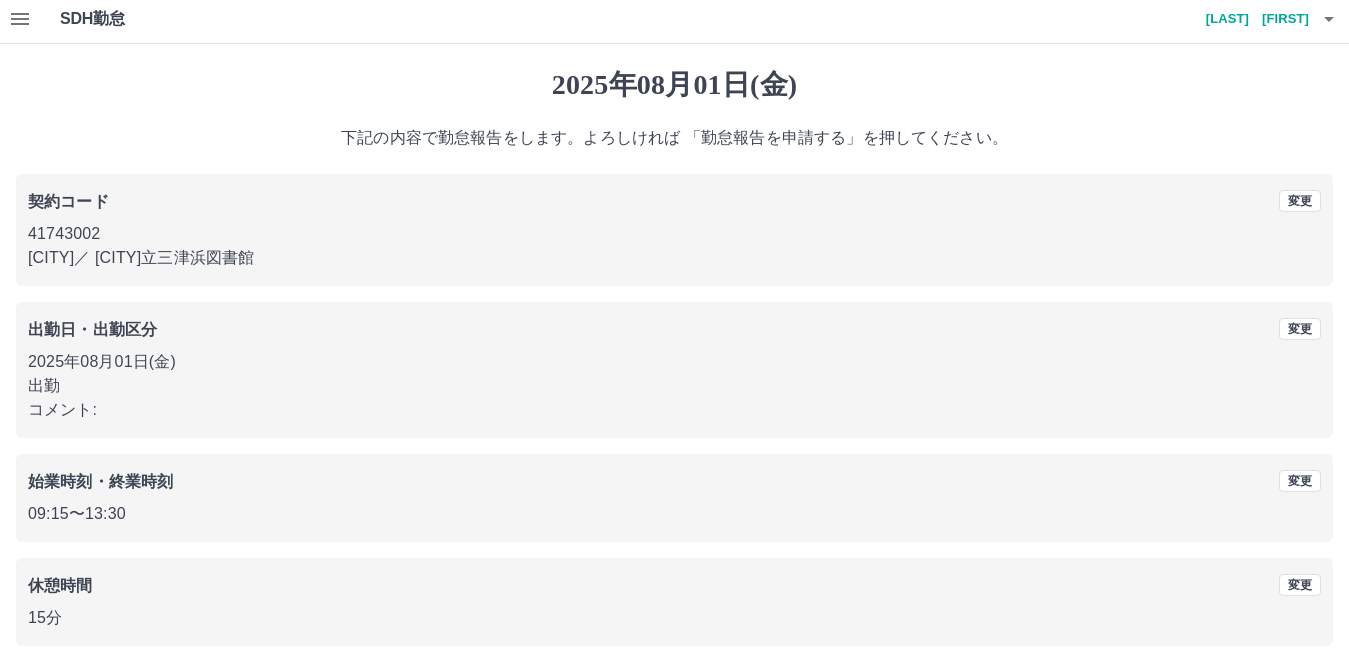 scroll, scrollTop: 92, scrollLeft: 0, axis: vertical 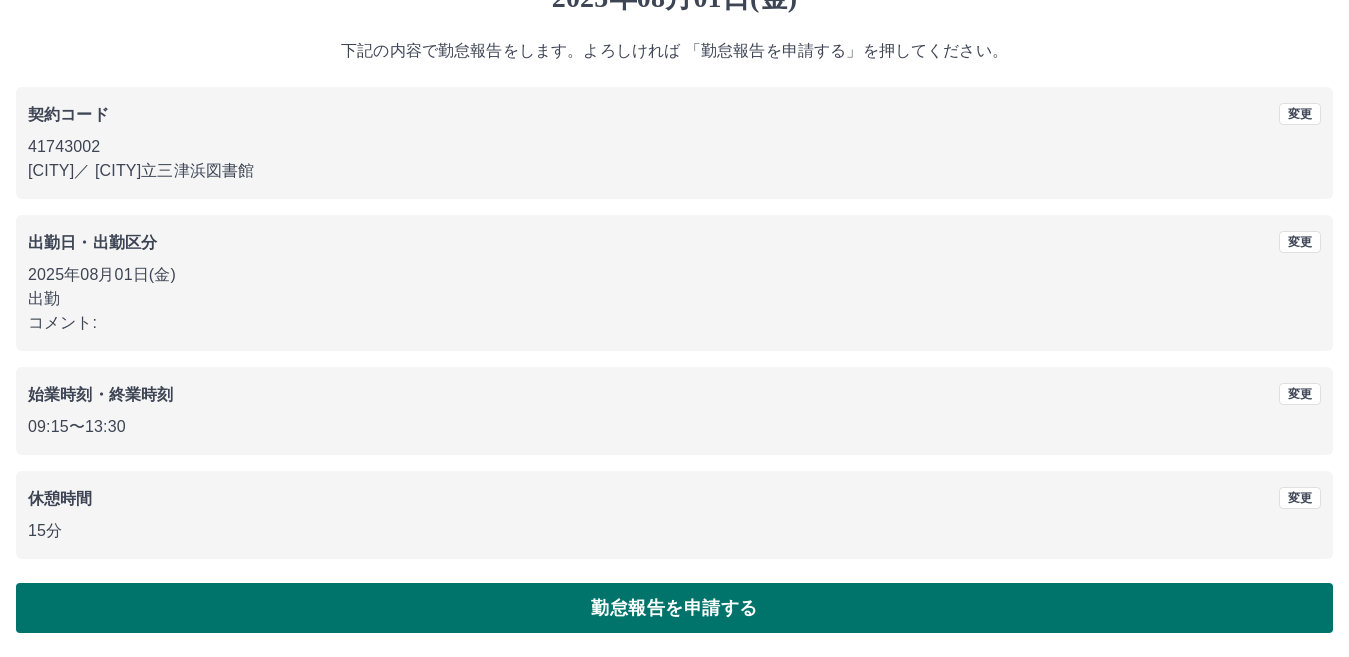 click on "勤怠報告を申請する" at bounding box center [674, 608] 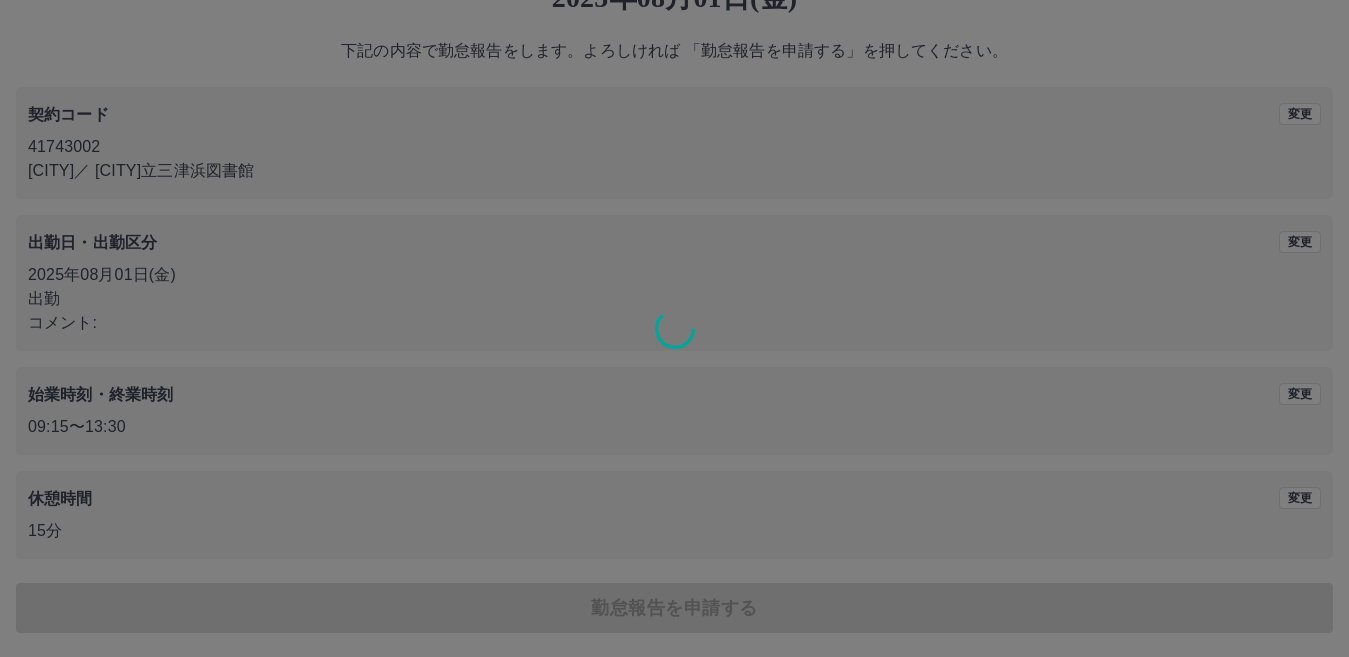 scroll, scrollTop: 0, scrollLeft: 0, axis: both 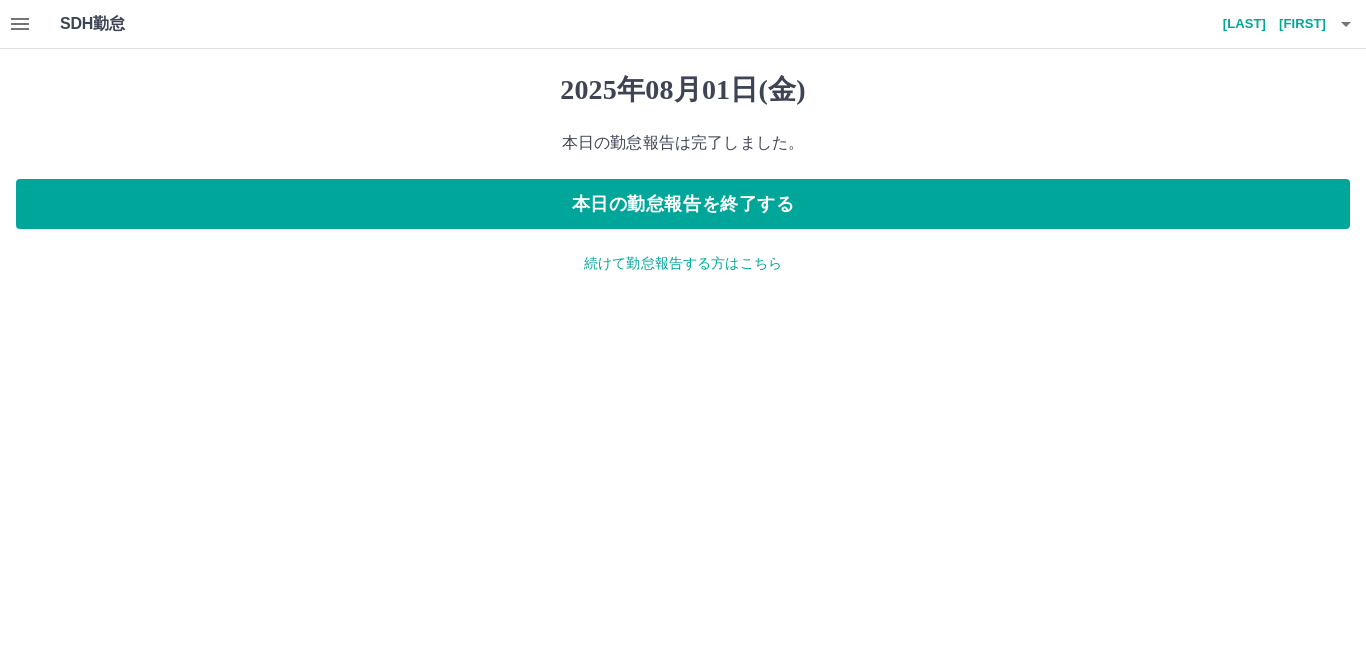 click on "続けて勤怠報告する方はこちら" at bounding box center [683, 263] 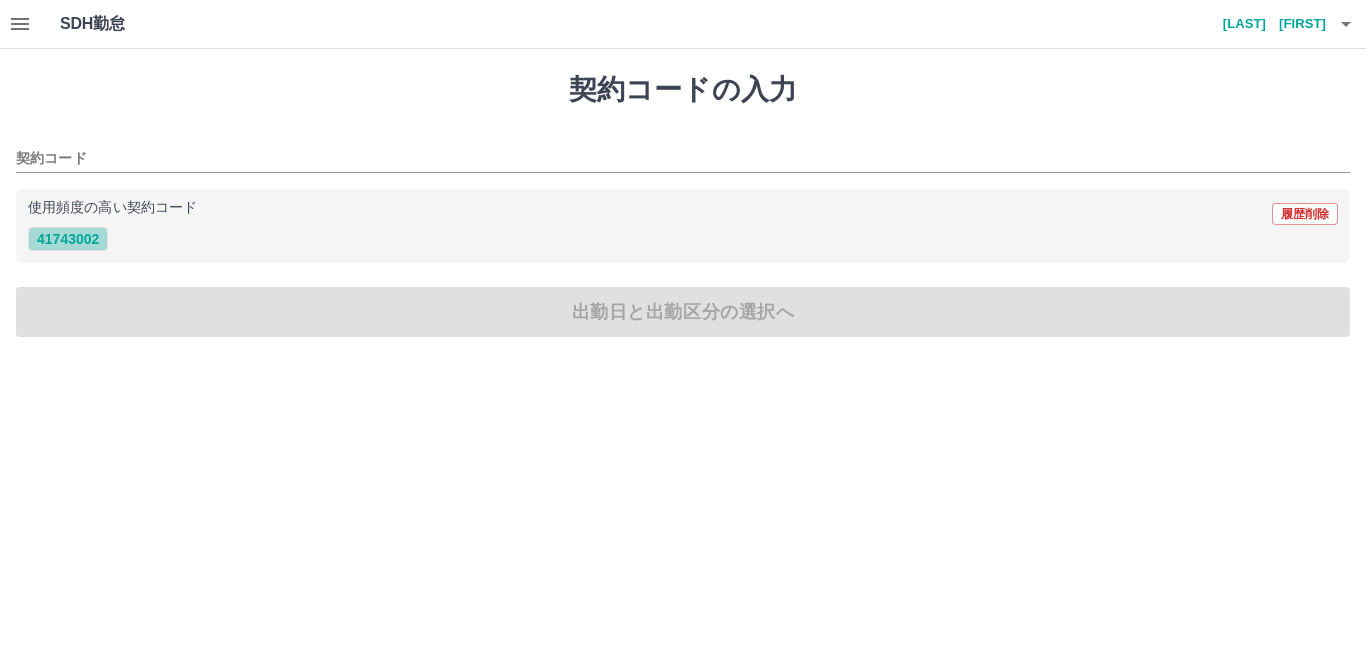 click on "41743002" at bounding box center [68, 239] 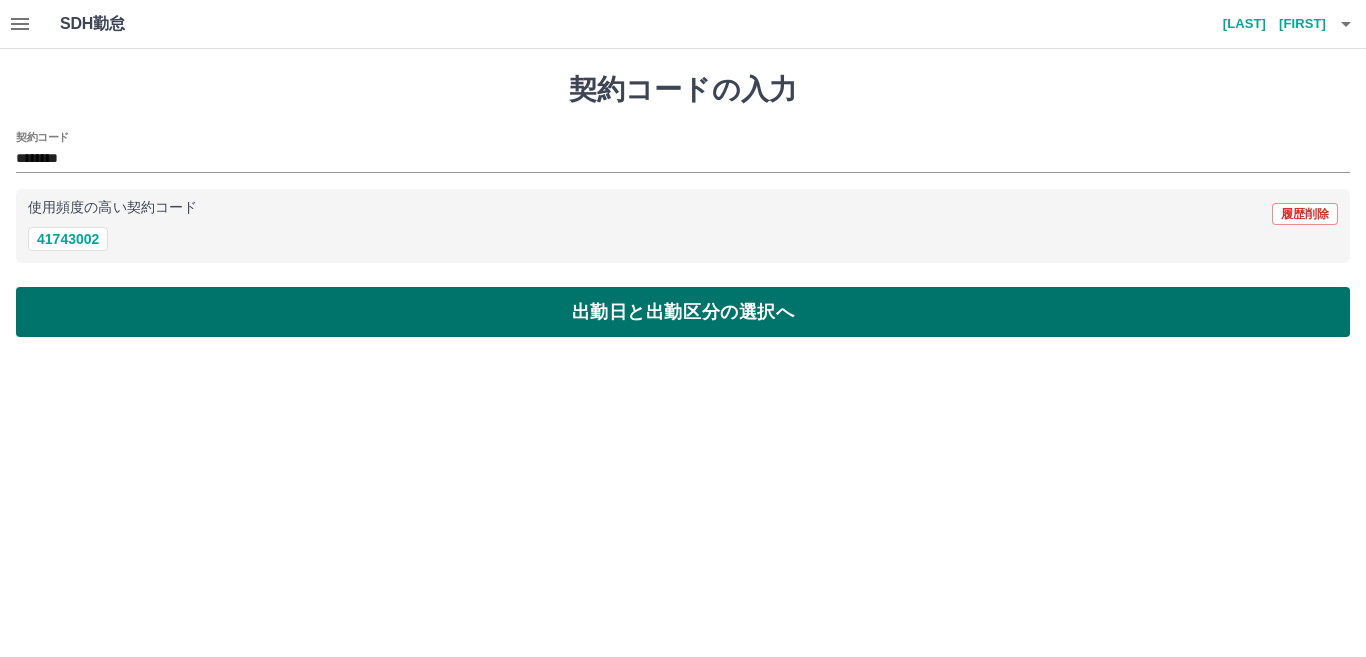 click on "出勤日と出勤区分の選択へ" at bounding box center (683, 312) 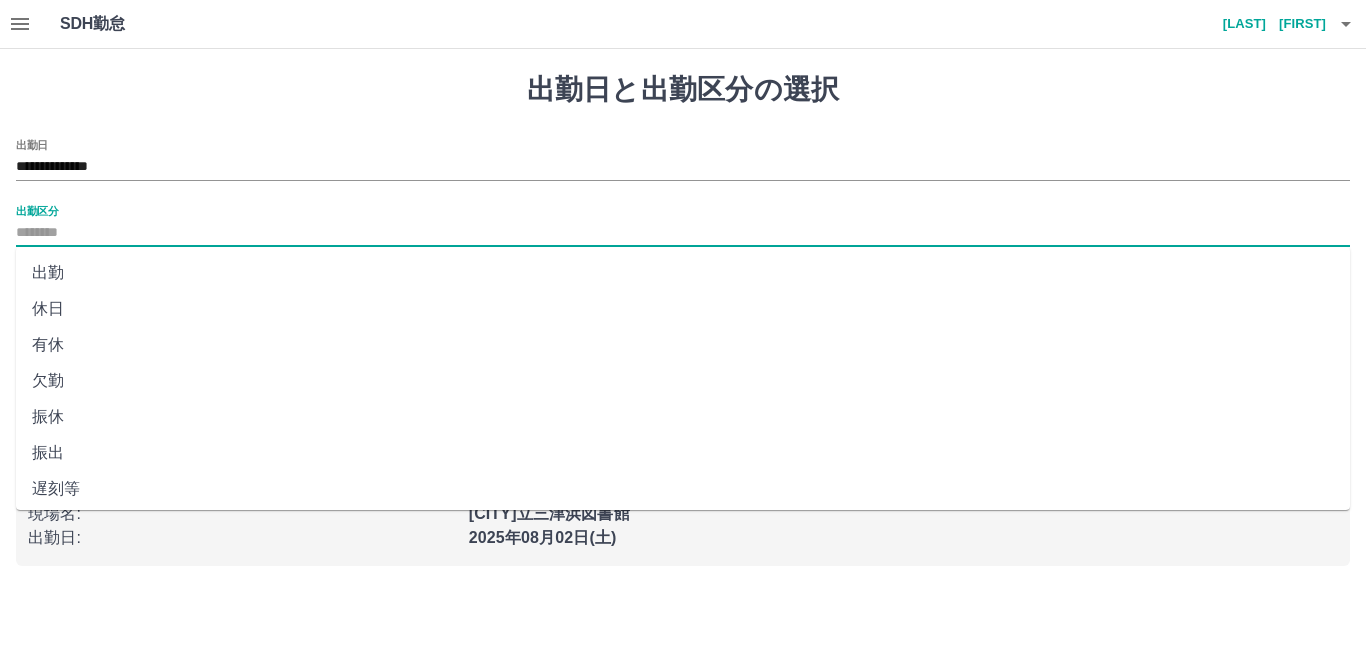 click on "出勤区分" at bounding box center (683, 233) 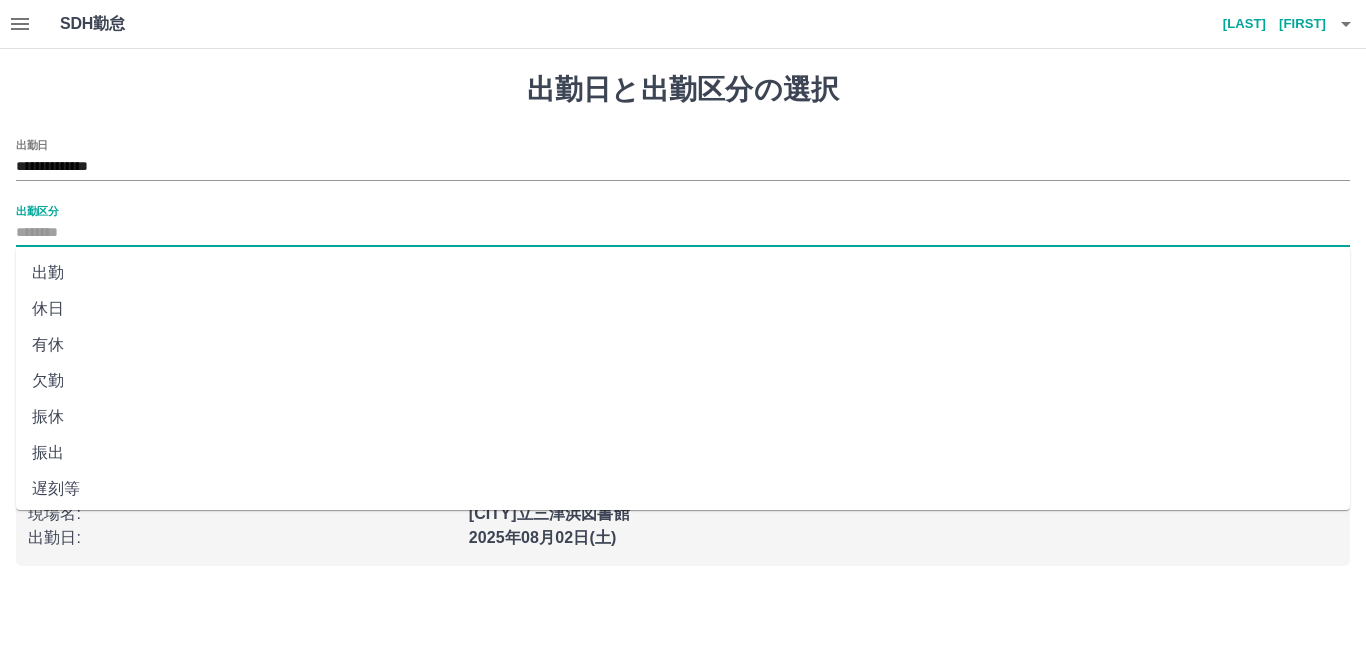 click on "出勤" at bounding box center [683, 273] 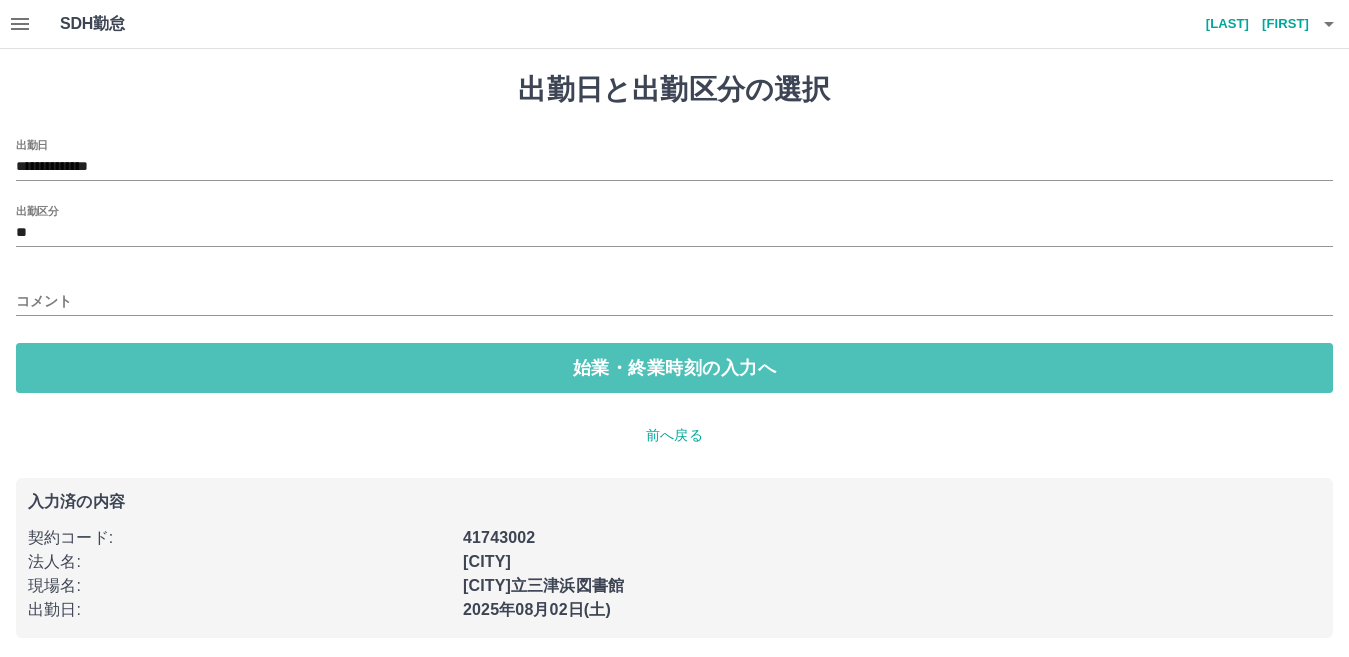 click on "始業・終業時刻の入力へ" at bounding box center (674, 368) 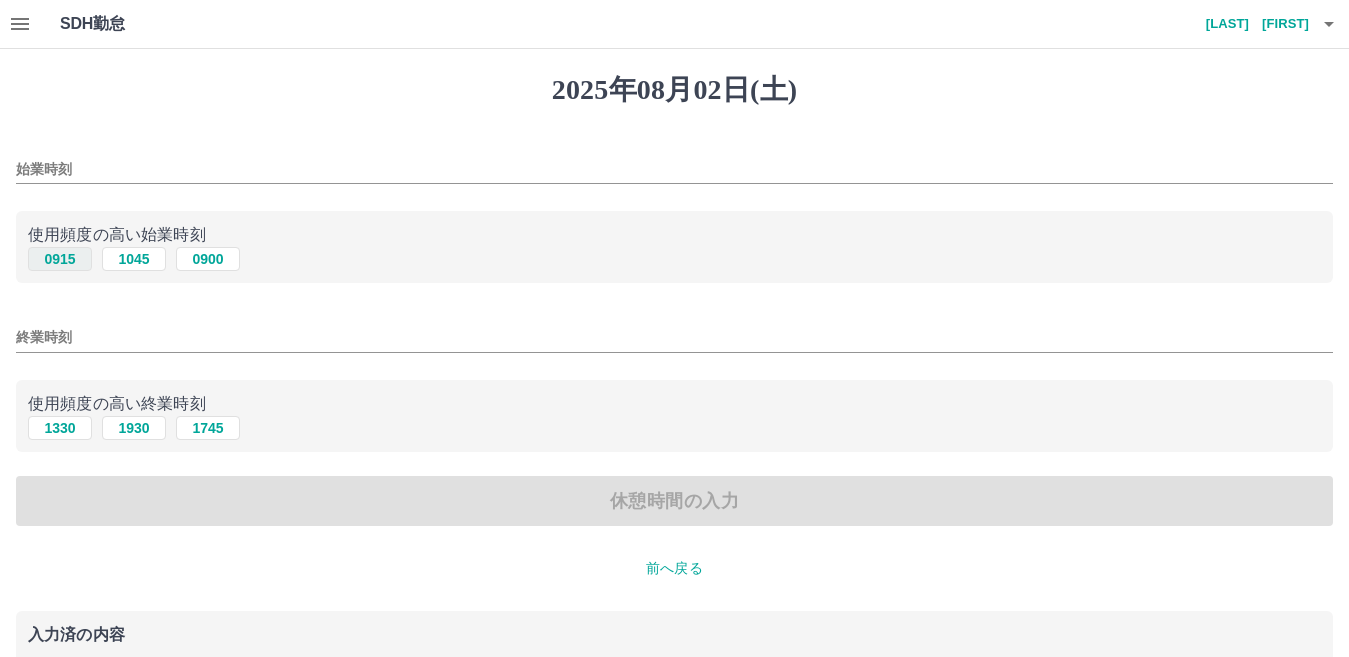 click on "0915" at bounding box center (60, 259) 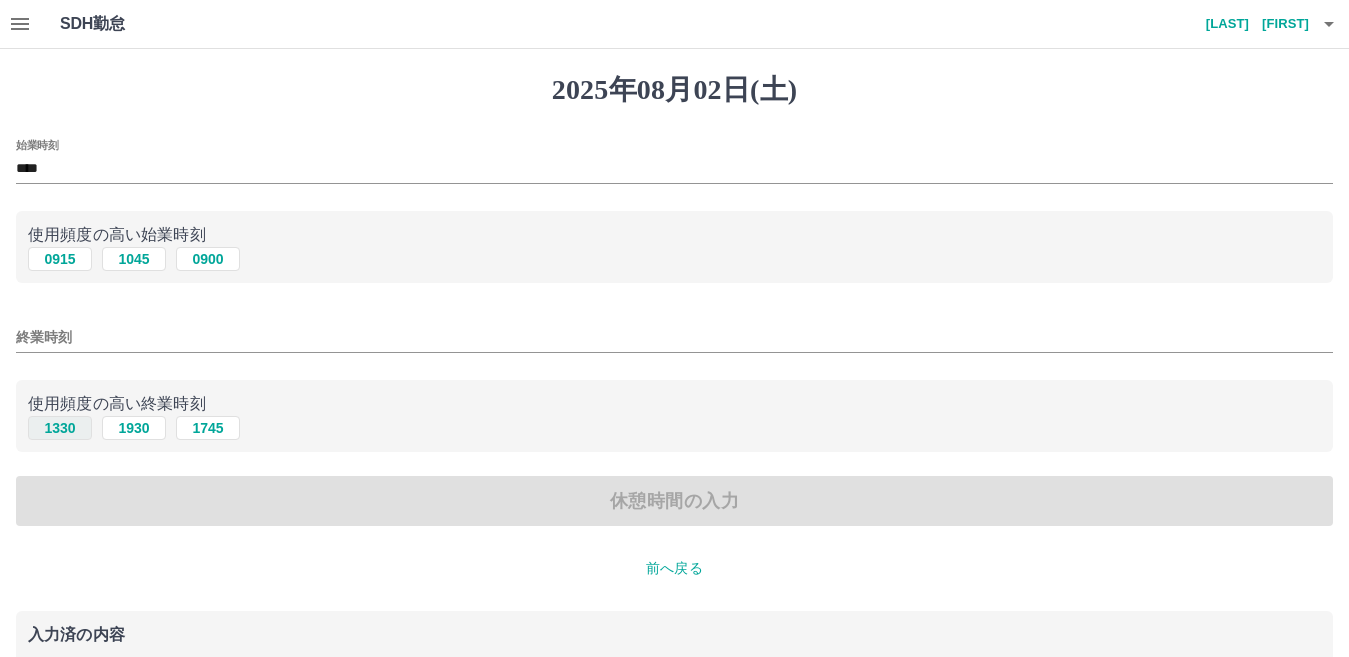 click on "1330" at bounding box center (60, 428) 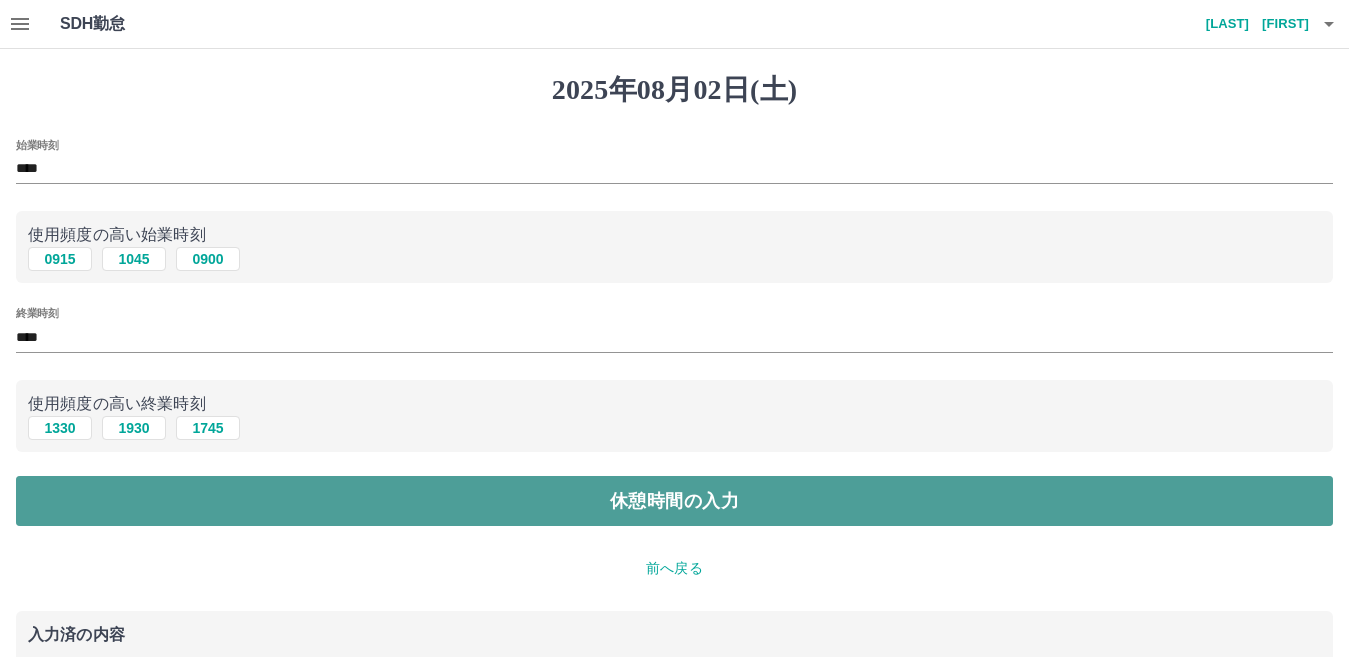 click on "休憩時間の入力" at bounding box center [674, 501] 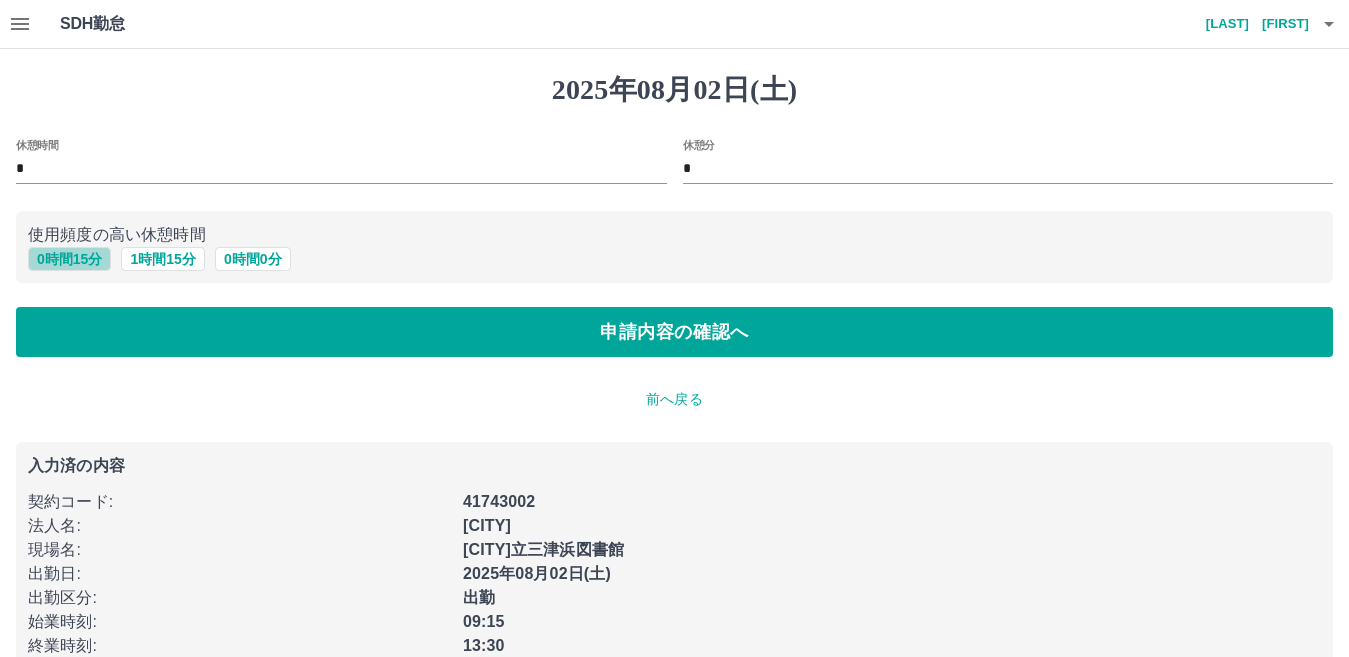 click on "0 時間 15 分" at bounding box center (69, 259) 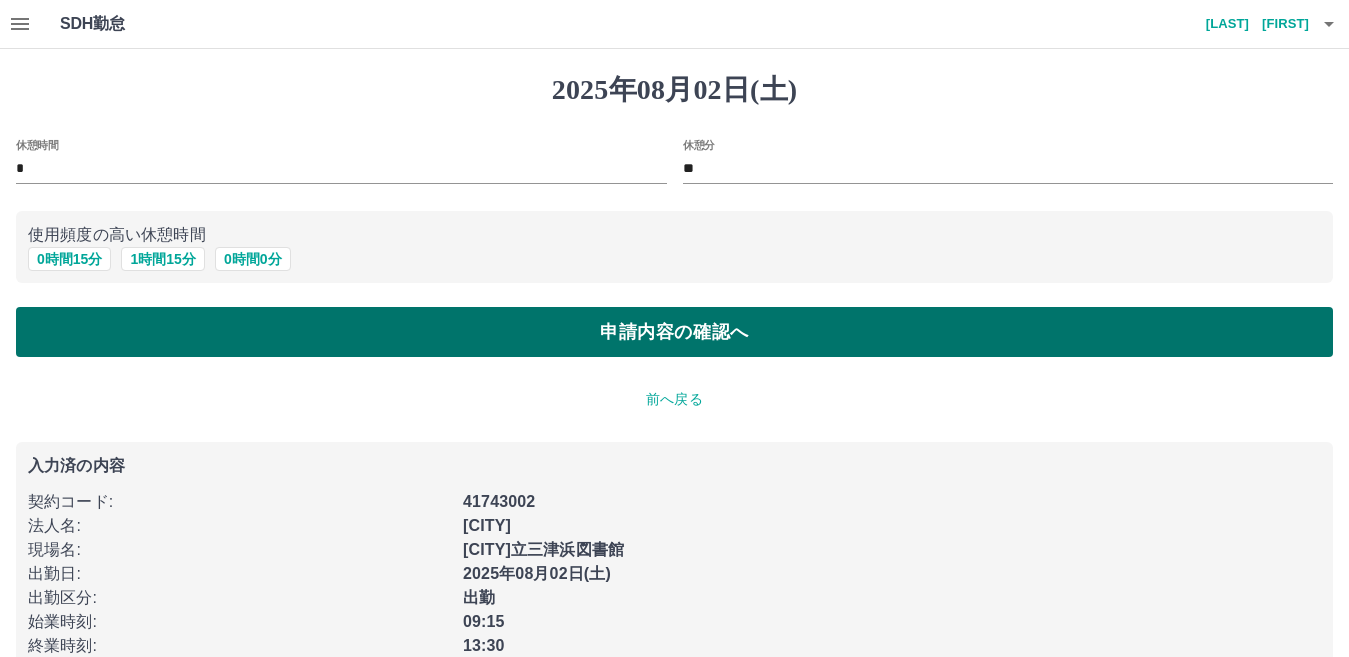 click on "申請内容の確認へ" at bounding box center [674, 332] 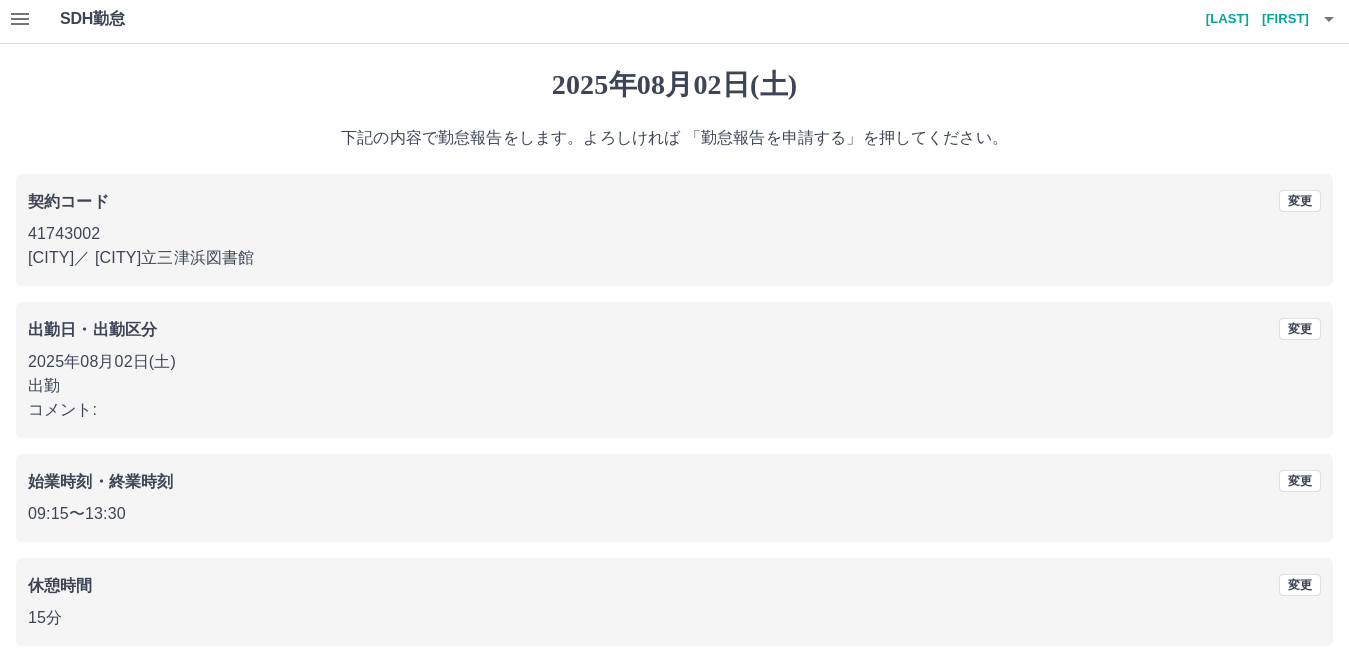 scroll, scrollTop: 92, scrollLeft: 0, axis: vertical 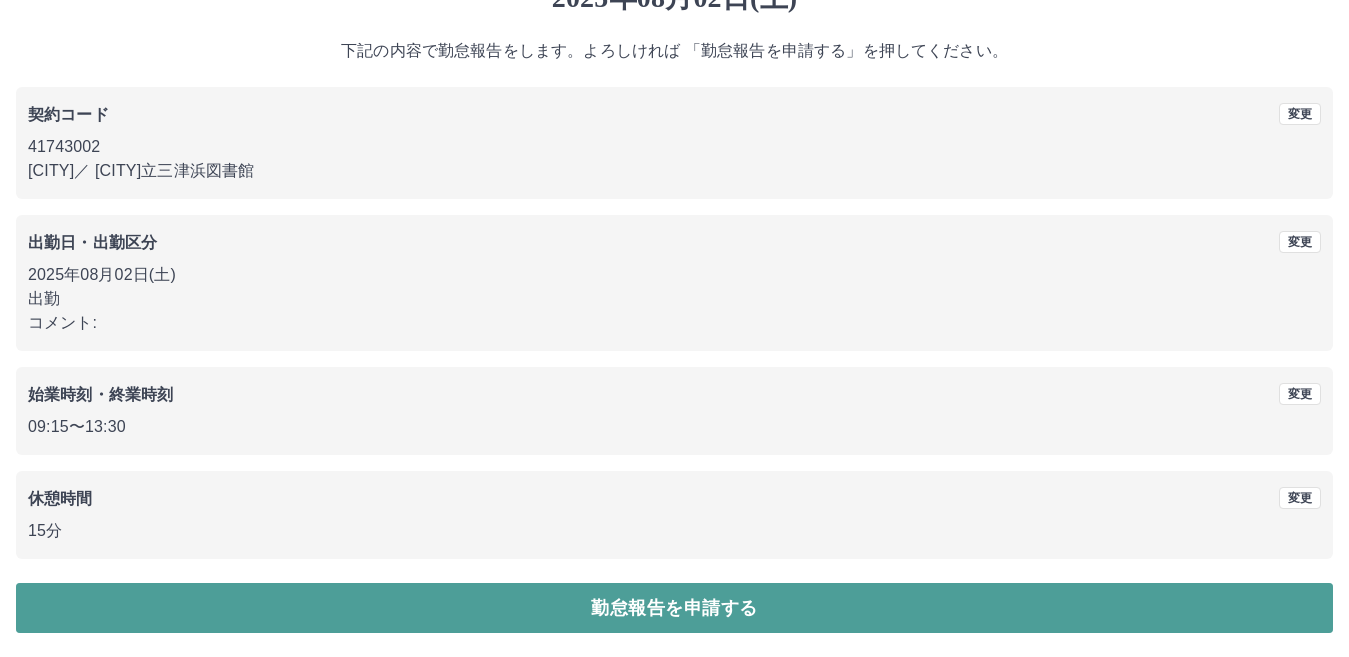 click on "勤怠報告を申請する" at bounding box center [674, 608] 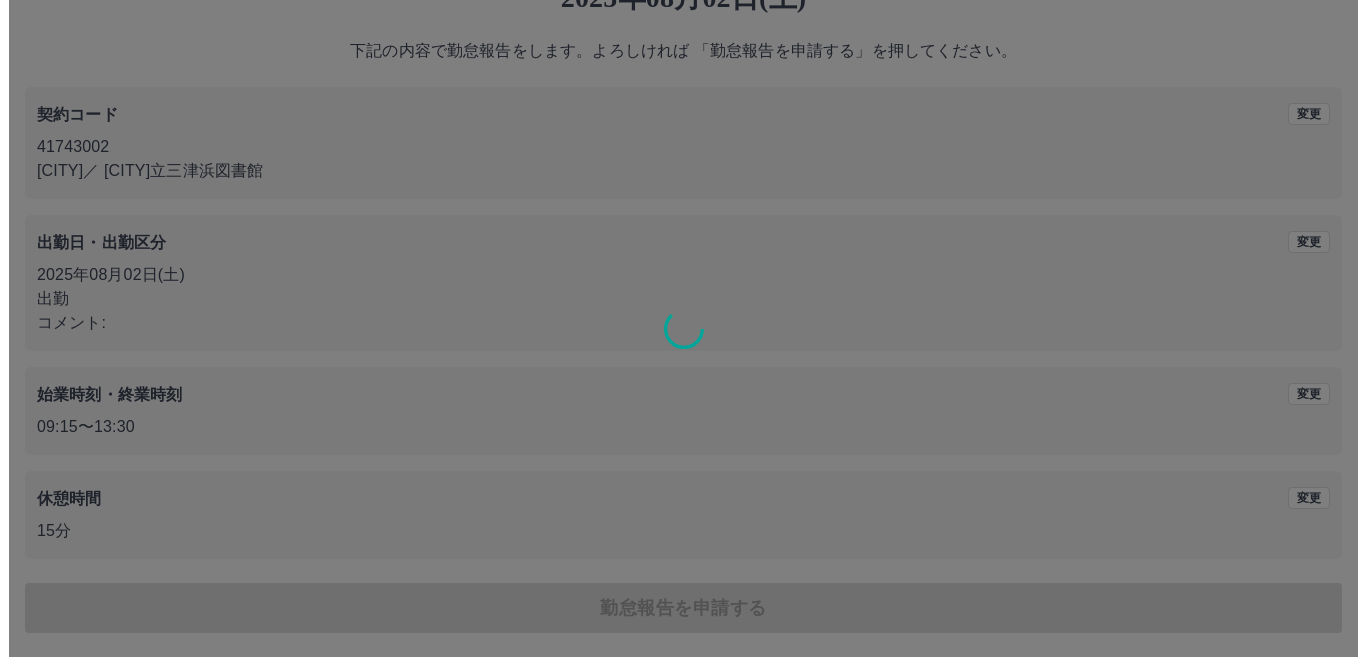 scroll, scrollTop: 0, scrollLeft: 0, axis: both 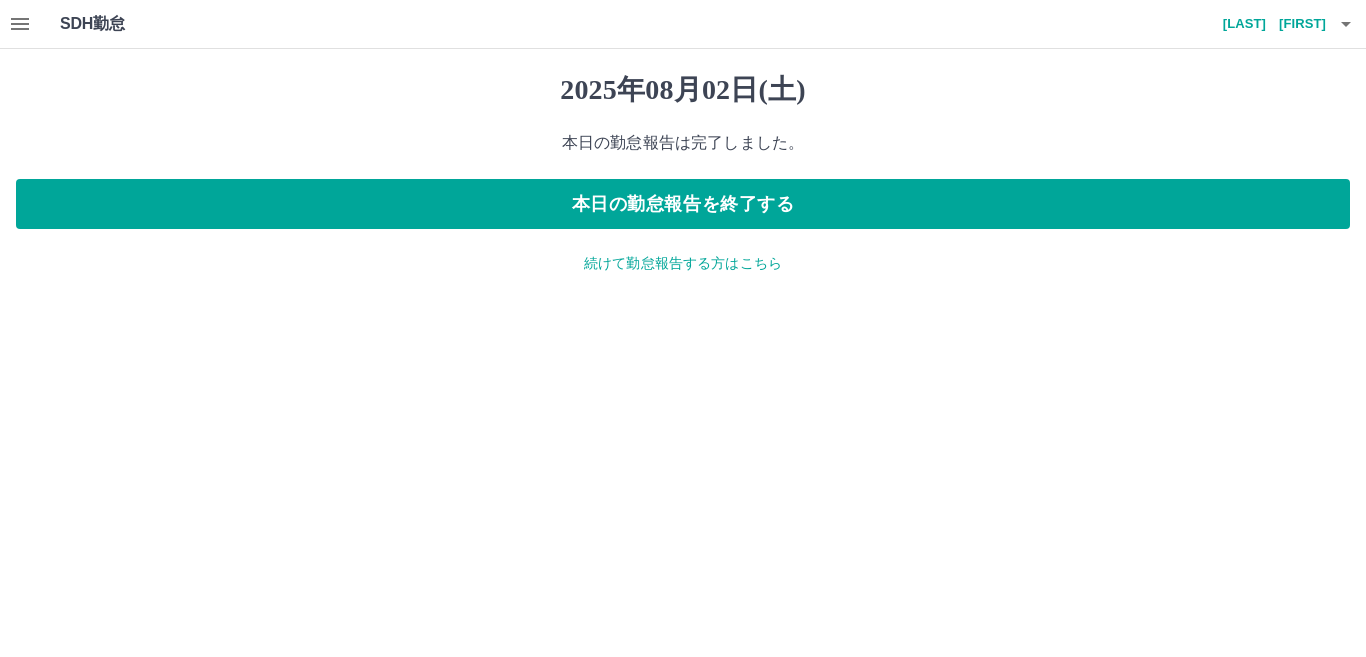 click on "続けて勤怠報告する方はこちら" at bounding box center (683, 263) 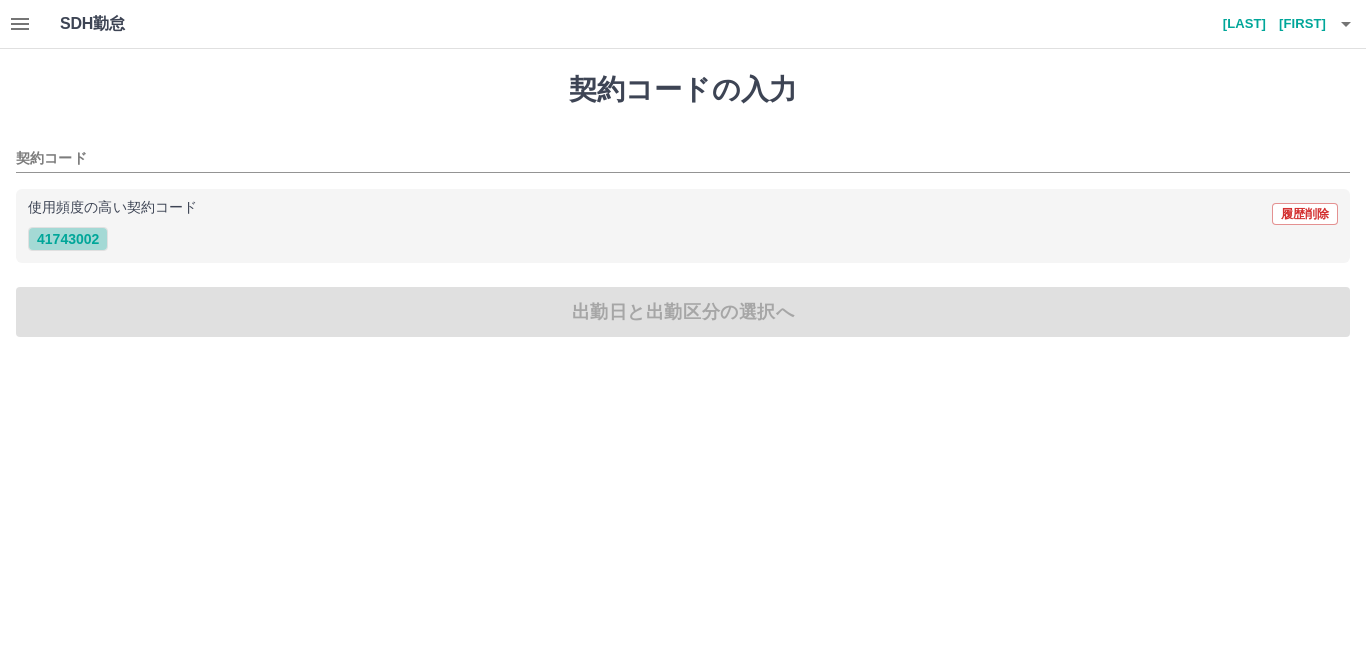 click on "41743002" at bounding box center (68, 239) 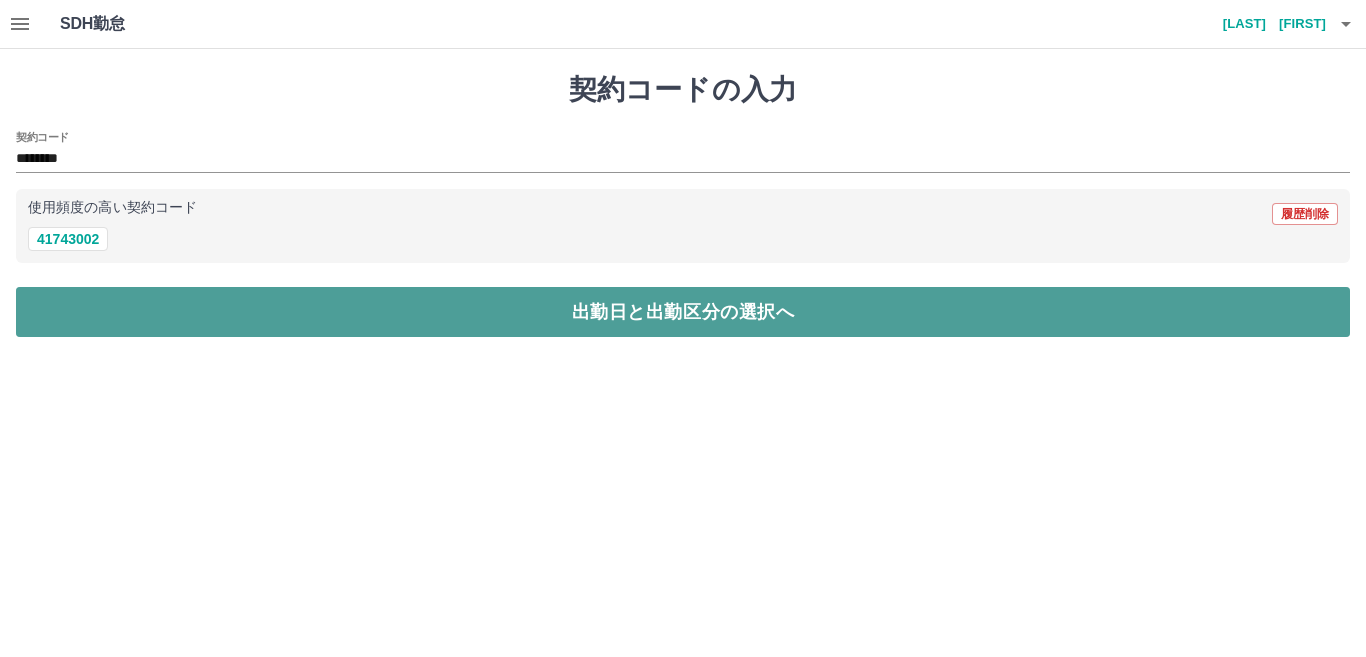click on "出勤日と出勤区分の選択へ" at bounding box center [683, 312] 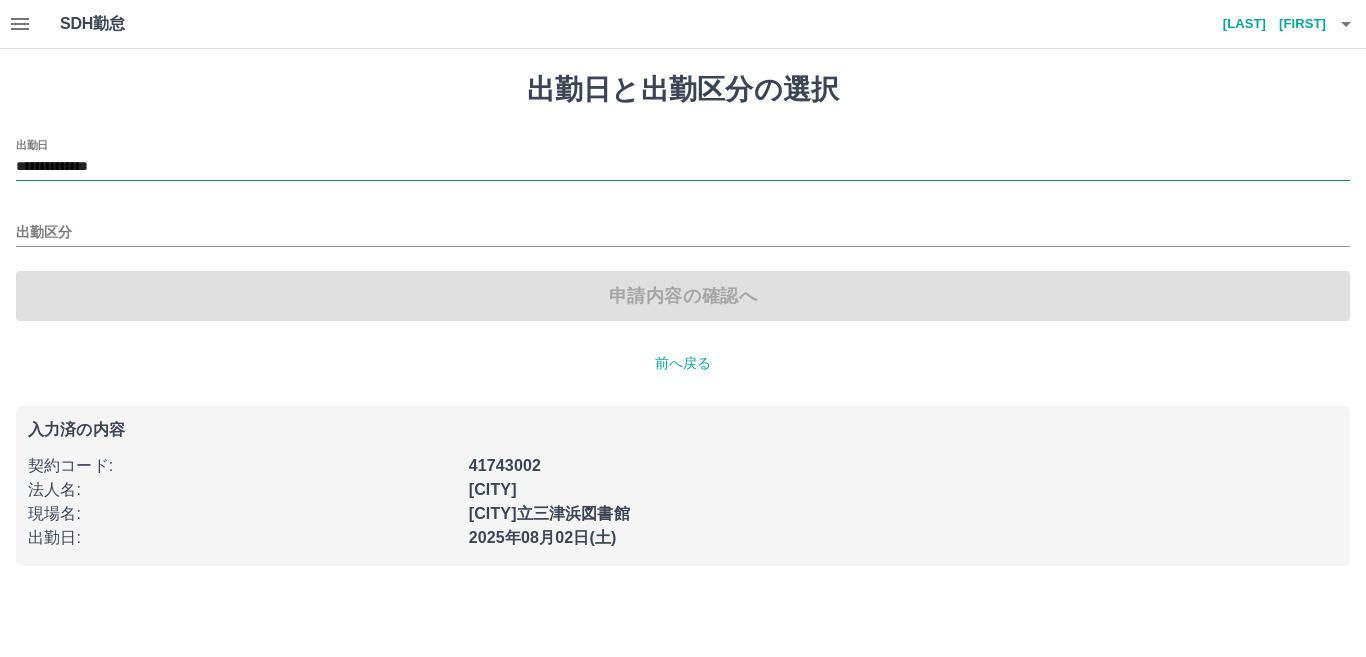 click on "**********" at bounding box center (683, 167) 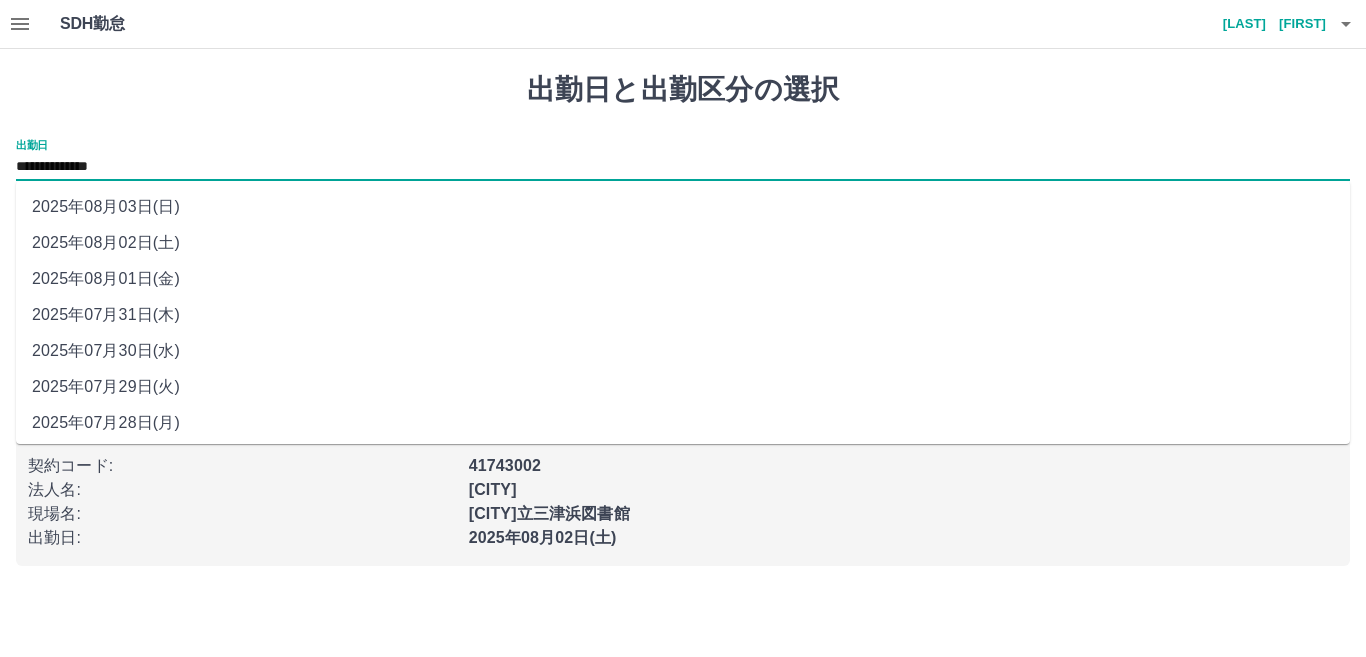 click on "2025年08月03日(日)" at bounding box center [683, 207] 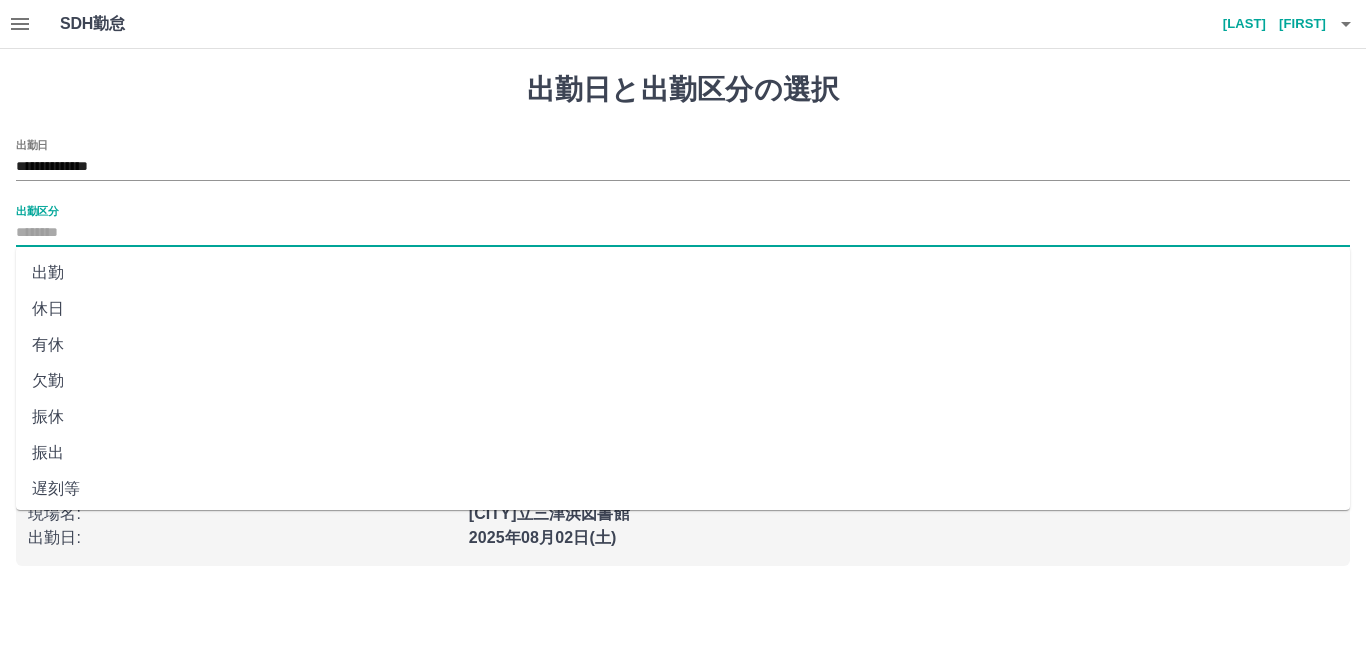 click on "出勤区分" at bounding box center (683, 233) 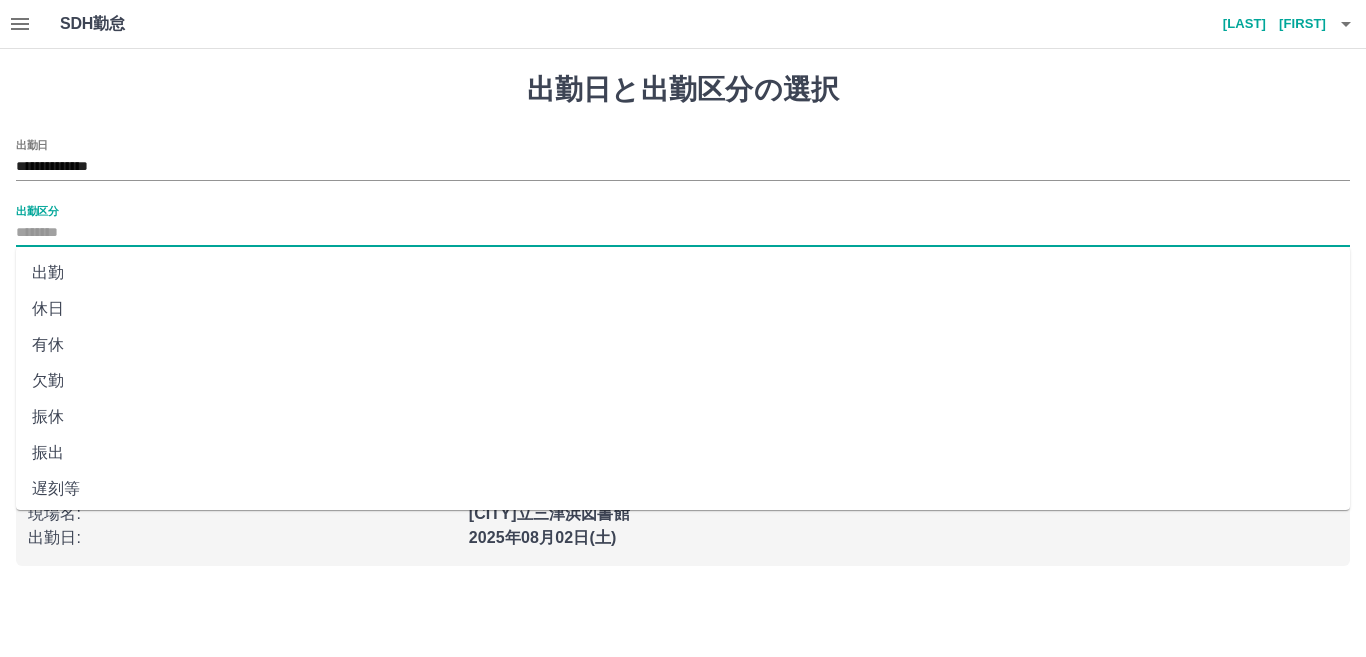 click on "休日" at bounding box center [683, 309] 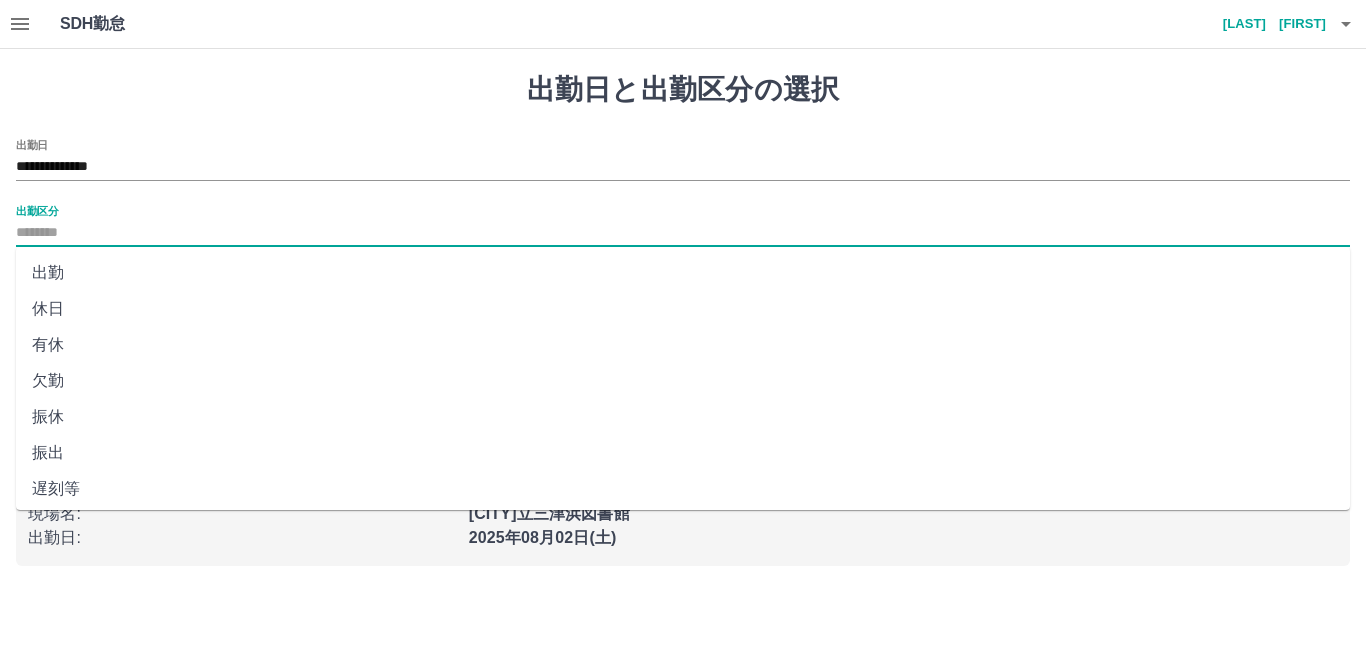 type on "**" 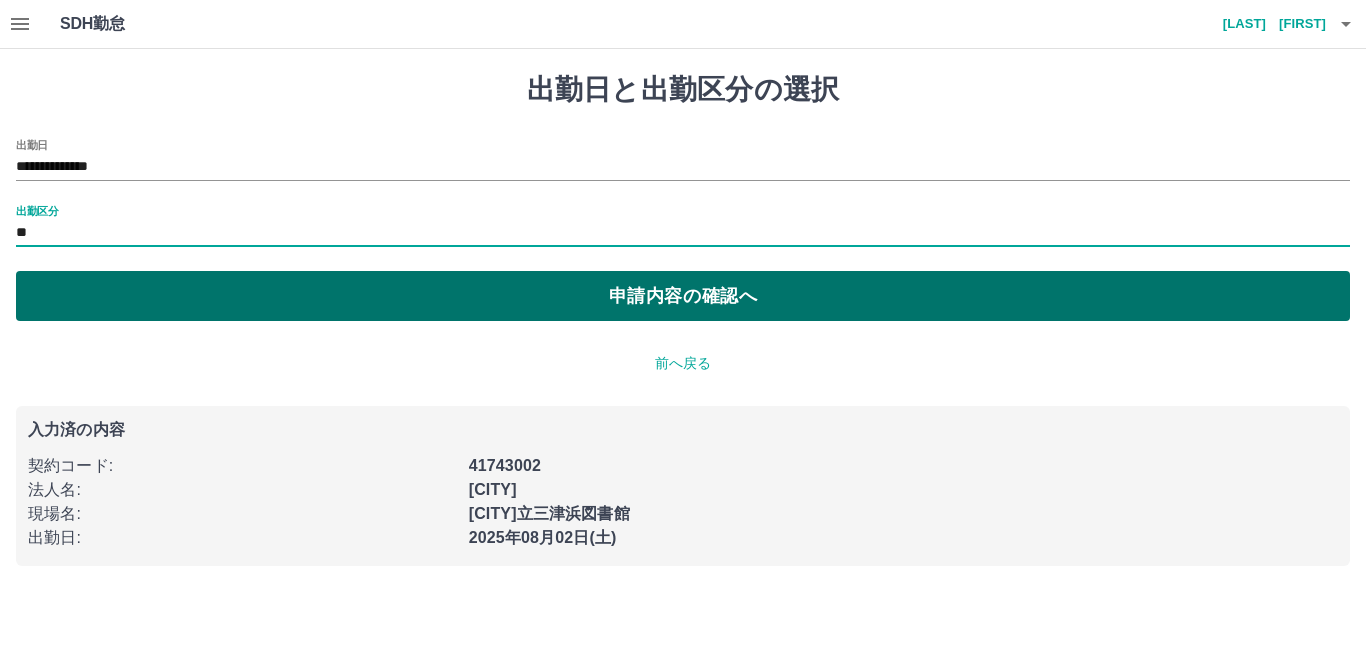 click on "申請内容の確認へ" at bounding box center (683, 296) 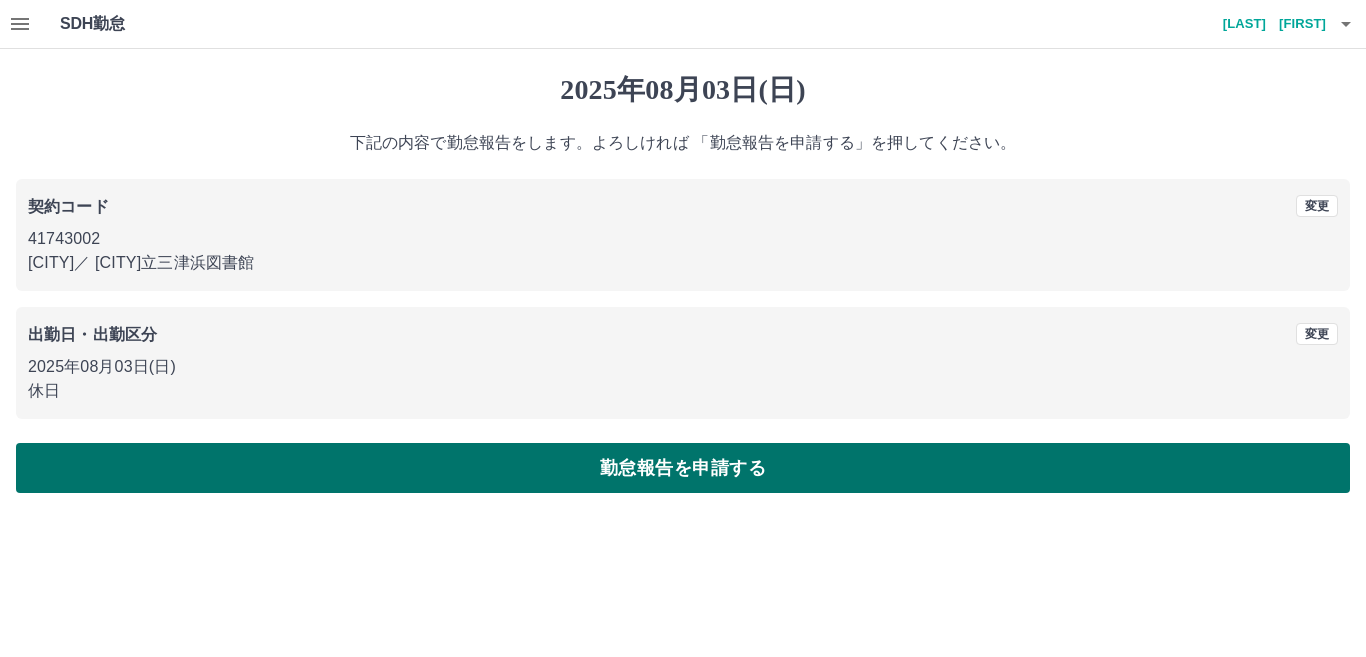 click on "勤怠報告を申請する" at bounding box center [683, 468] 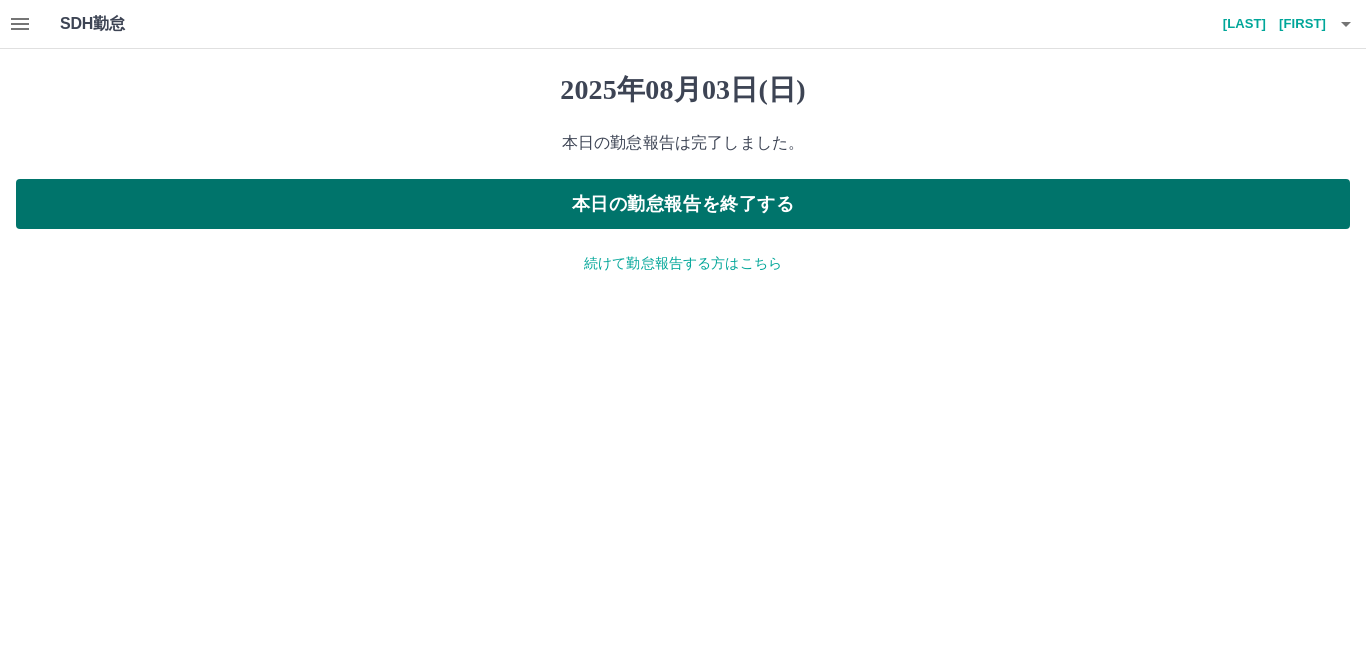 click on "本日の勤怠報告を終了する" at bounding box center [683, 204] 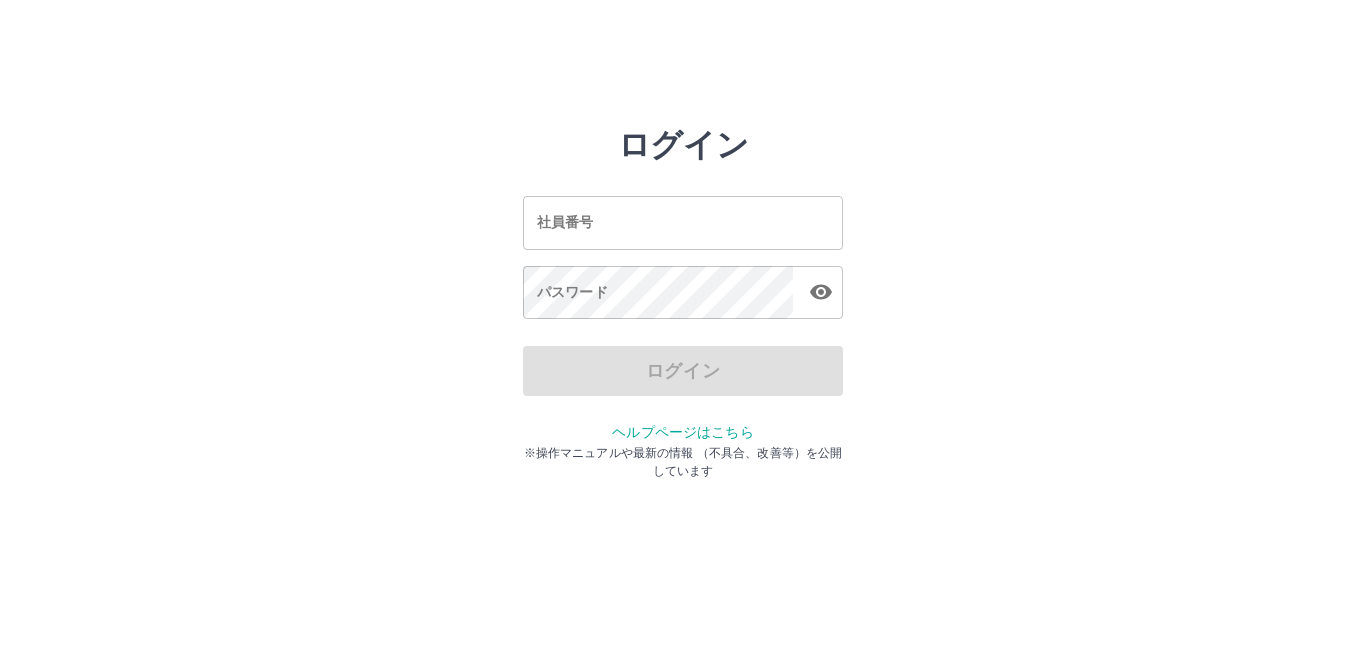 scroll, scrollTop: 0, scrollLeft: 0, axis: both 